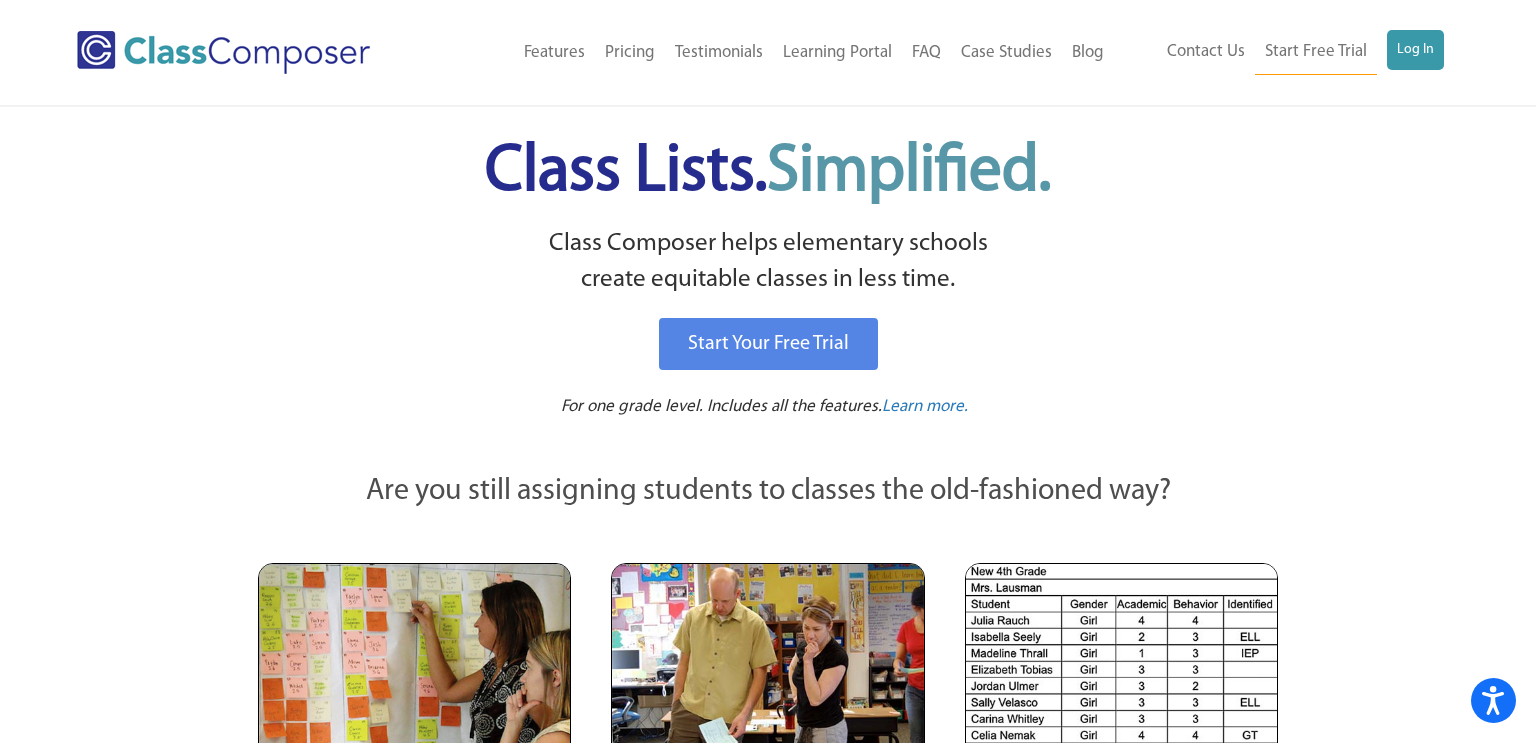 scroll, scrollTop: 0, scrollLeft: 0, axis: both 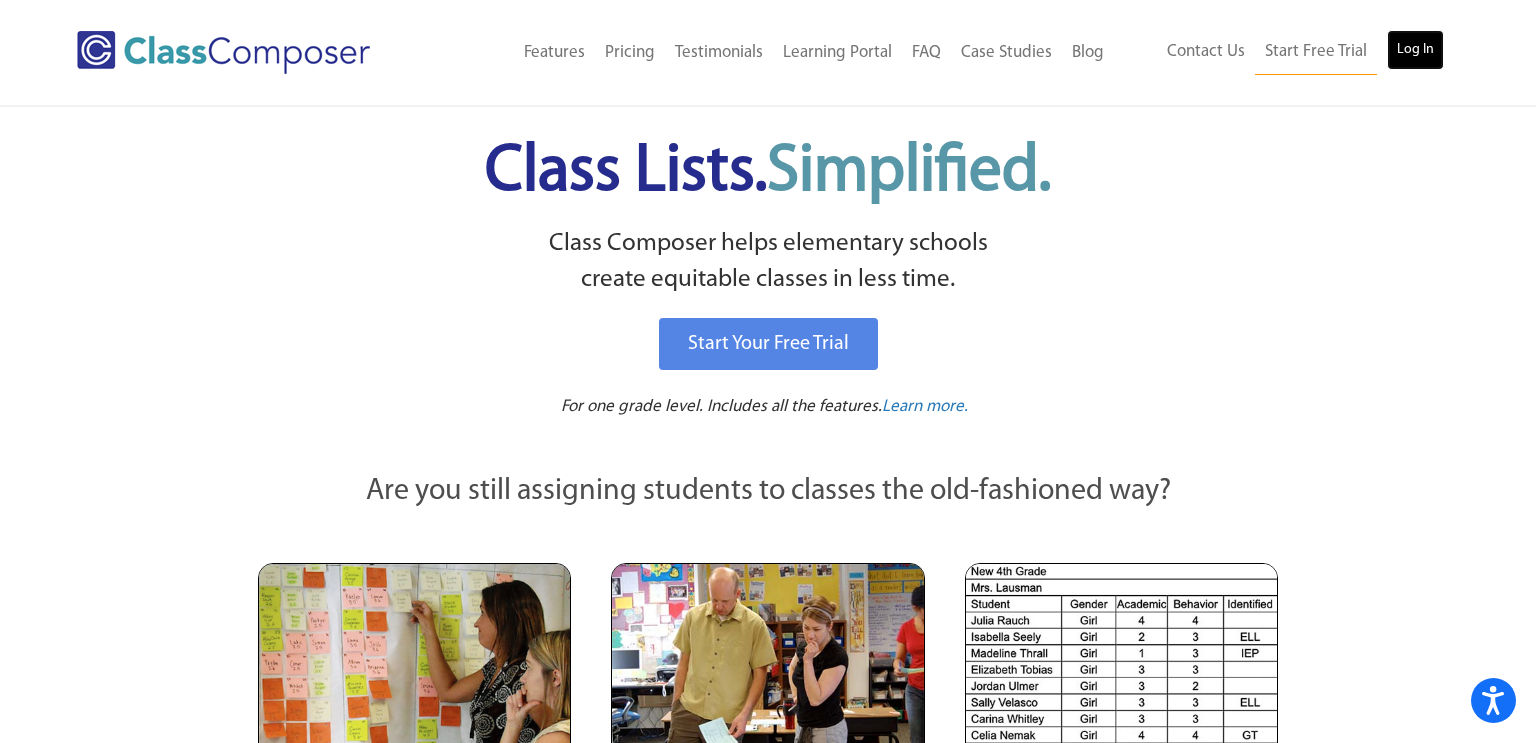 click on "Log In" at bounding box center [1415, 50] 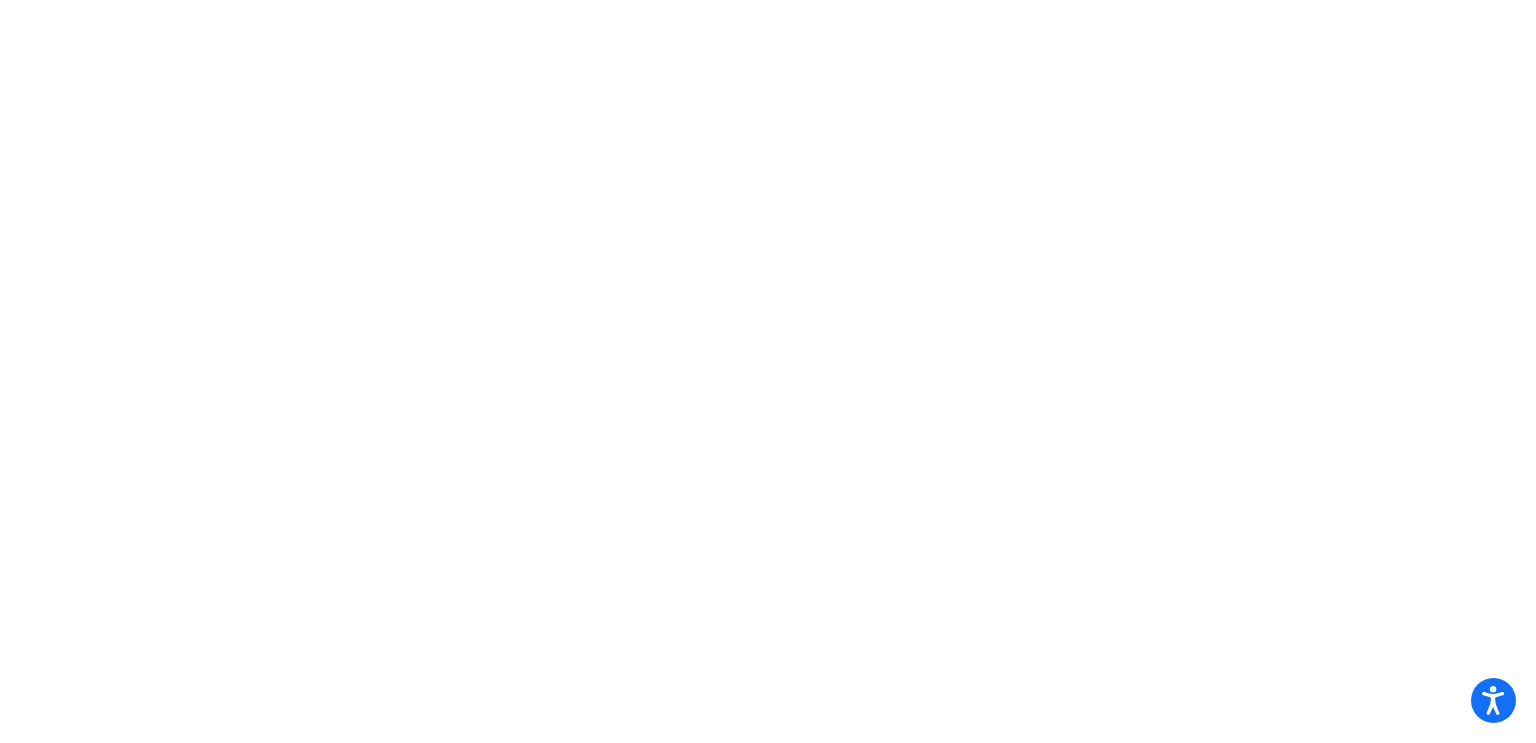 scroll, scrollTop: 0, scrollLeft: 0, axis: both 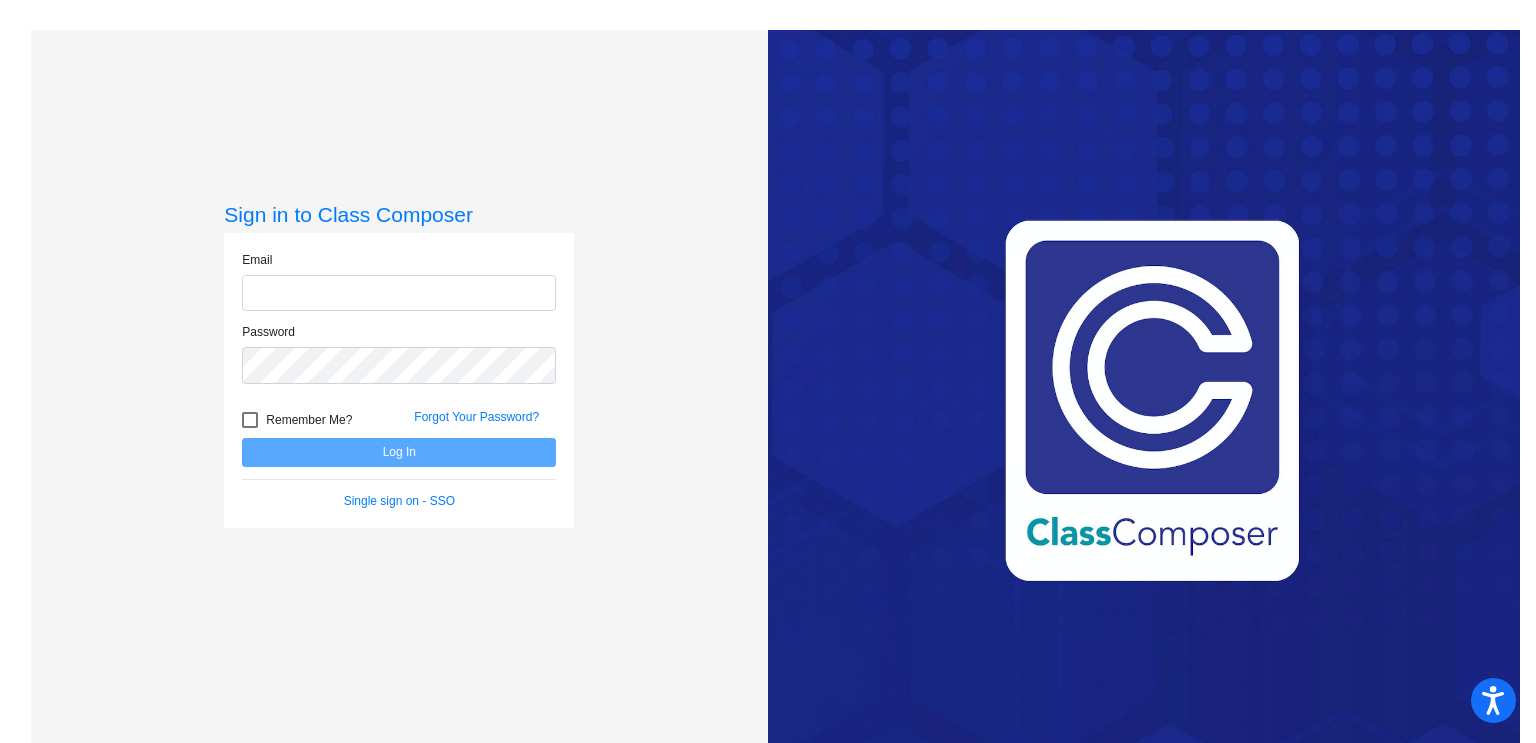 type on "kpridmore@fpcsk12.com" 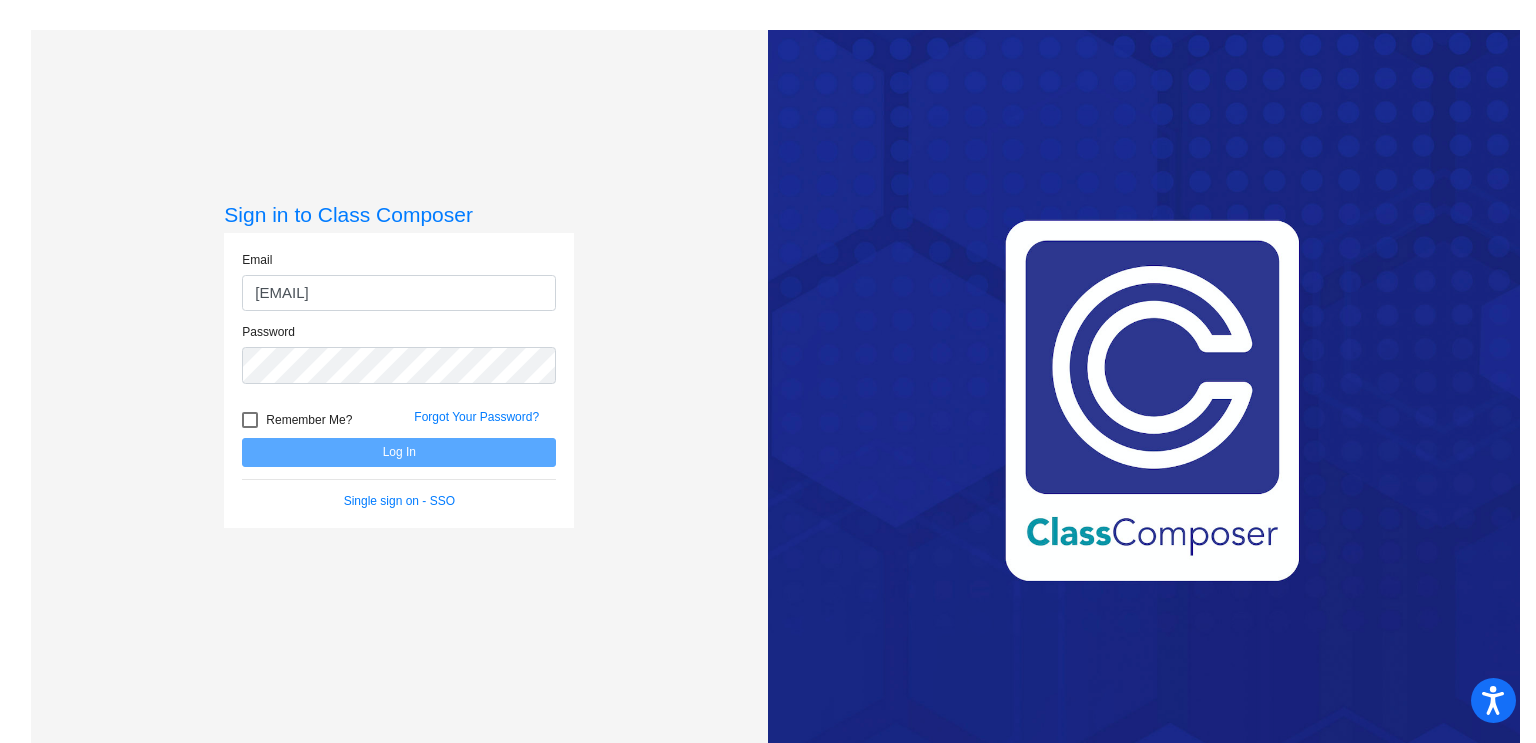 click on "Log In" 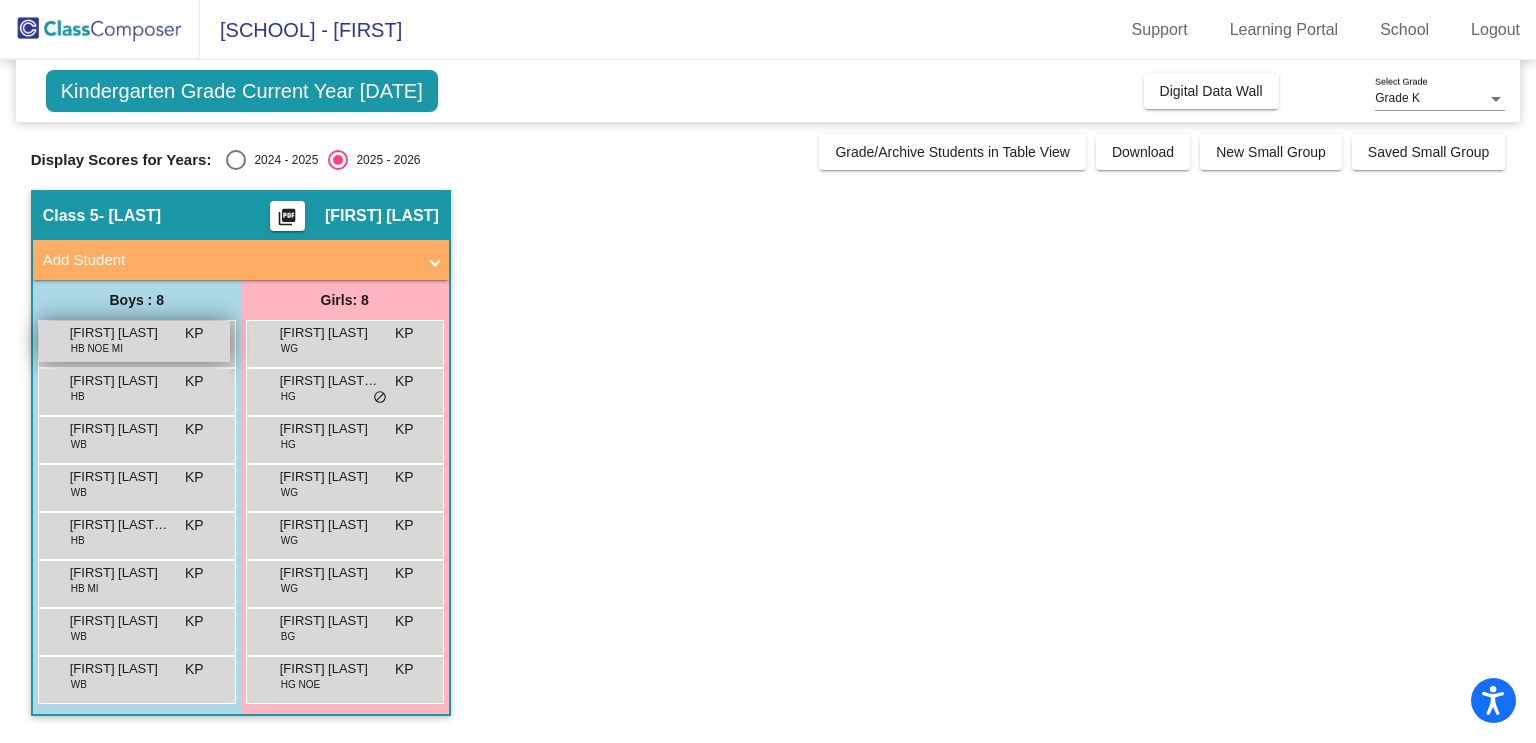 click on "Alejandro Tomas HB NOE MI KP lock do_not_disturb_alt" at bounding box center (134, 341) 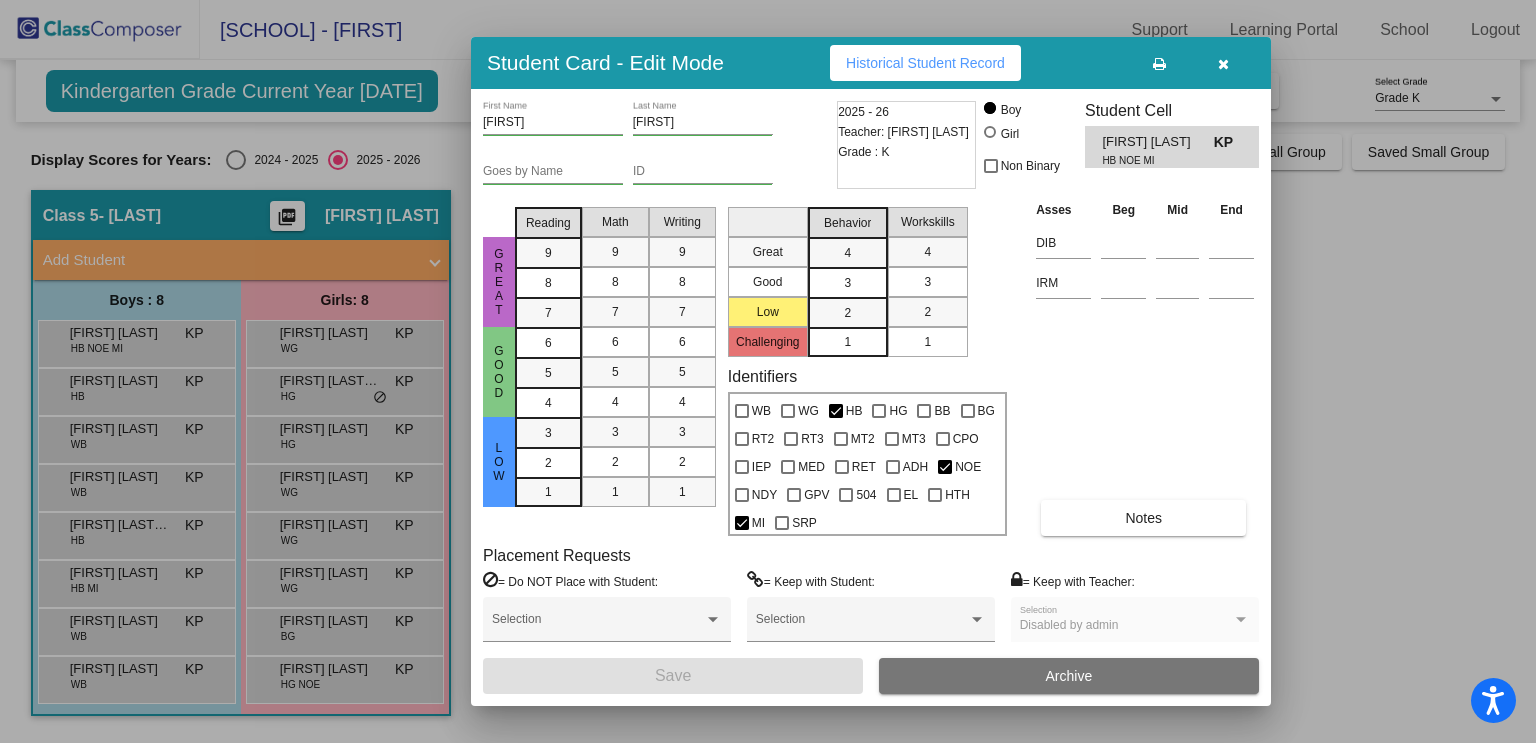 click at bounding box center (1223, 64) 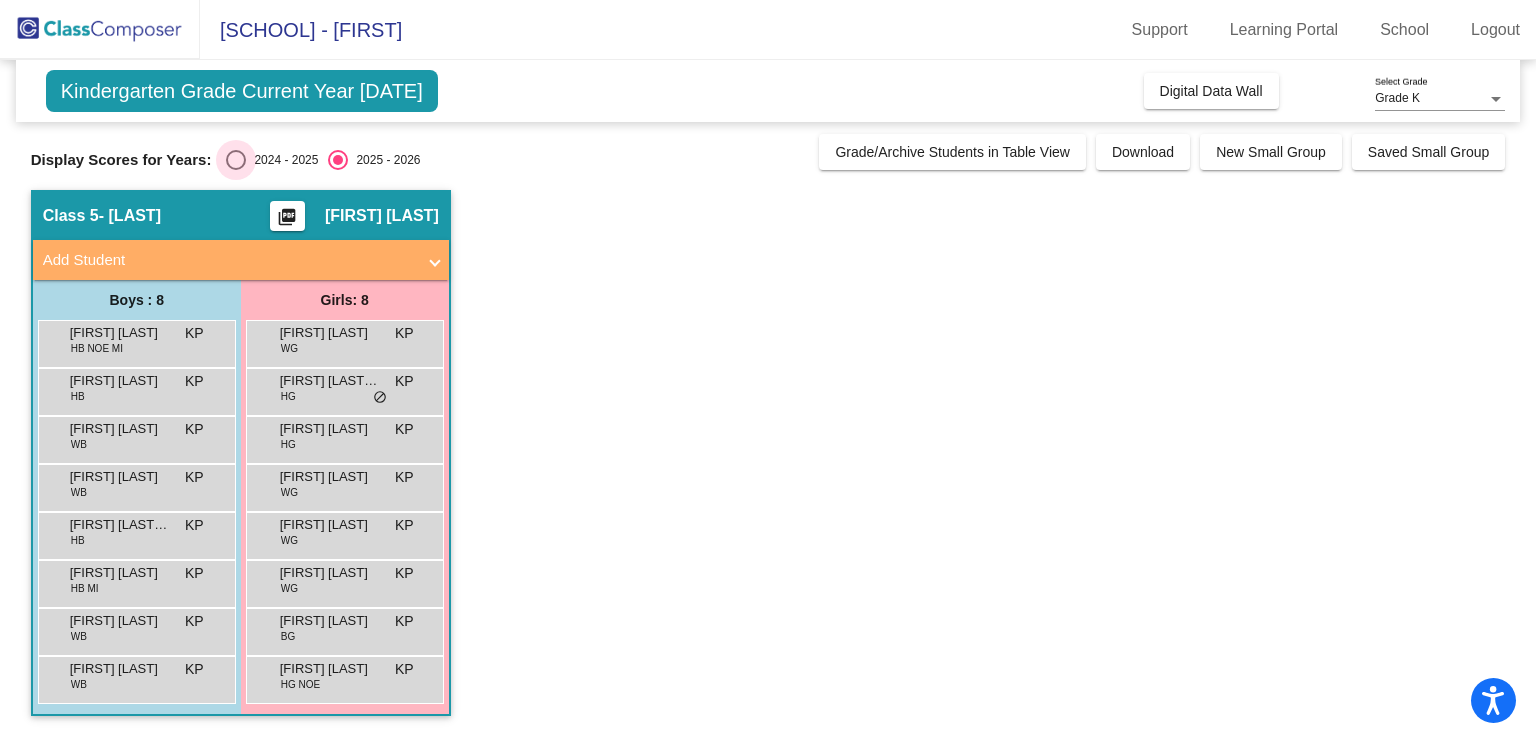 click at bounding box center (236, 160) 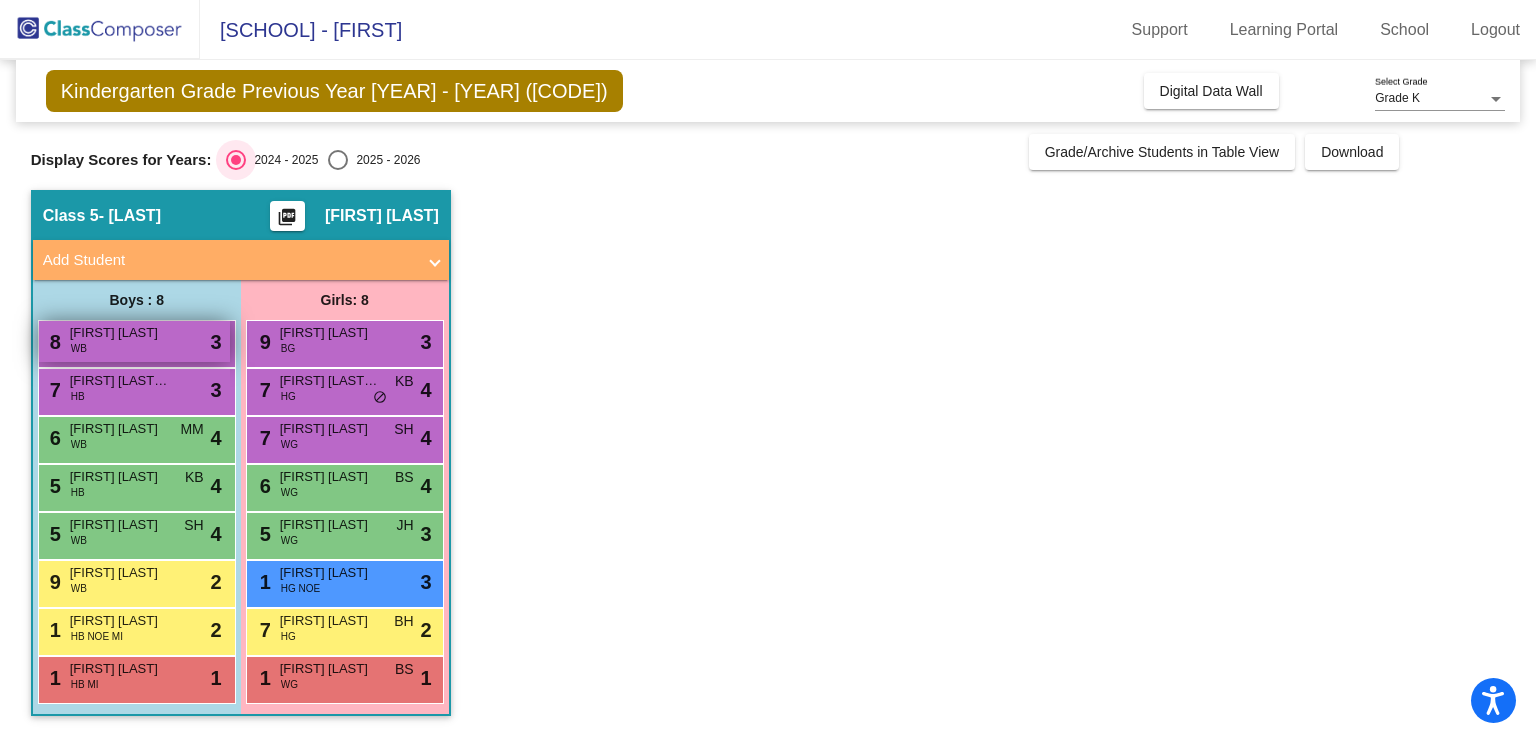 click on "8 Bo Knight WB lock do_not_disturb_alt 3" at bounding box center (134, 341) 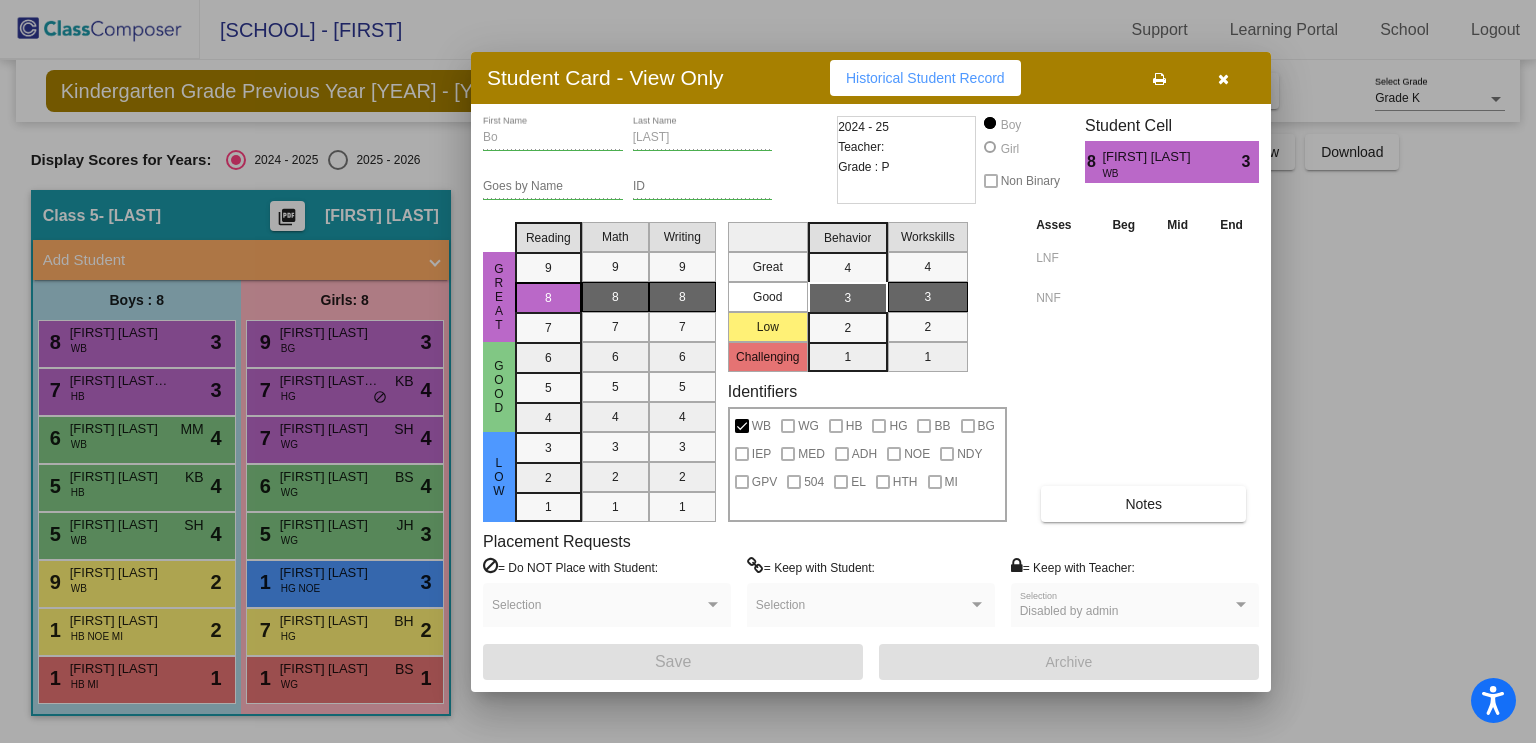 click at bounding box center (1223, 78) 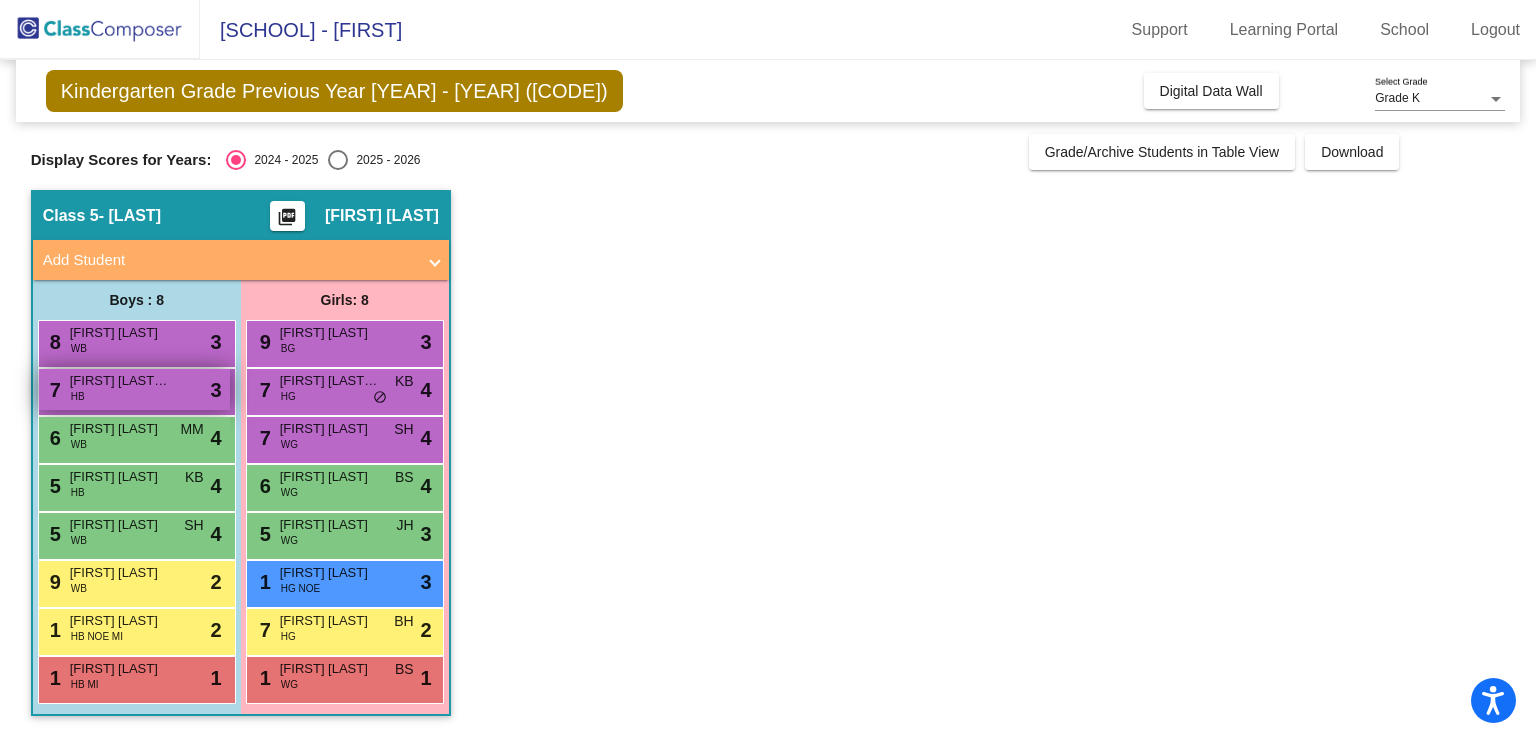 click on "7 Jonathan Merida-Valey HB lock do_not_disturb_alt 3" at bounding box center (134, 389) 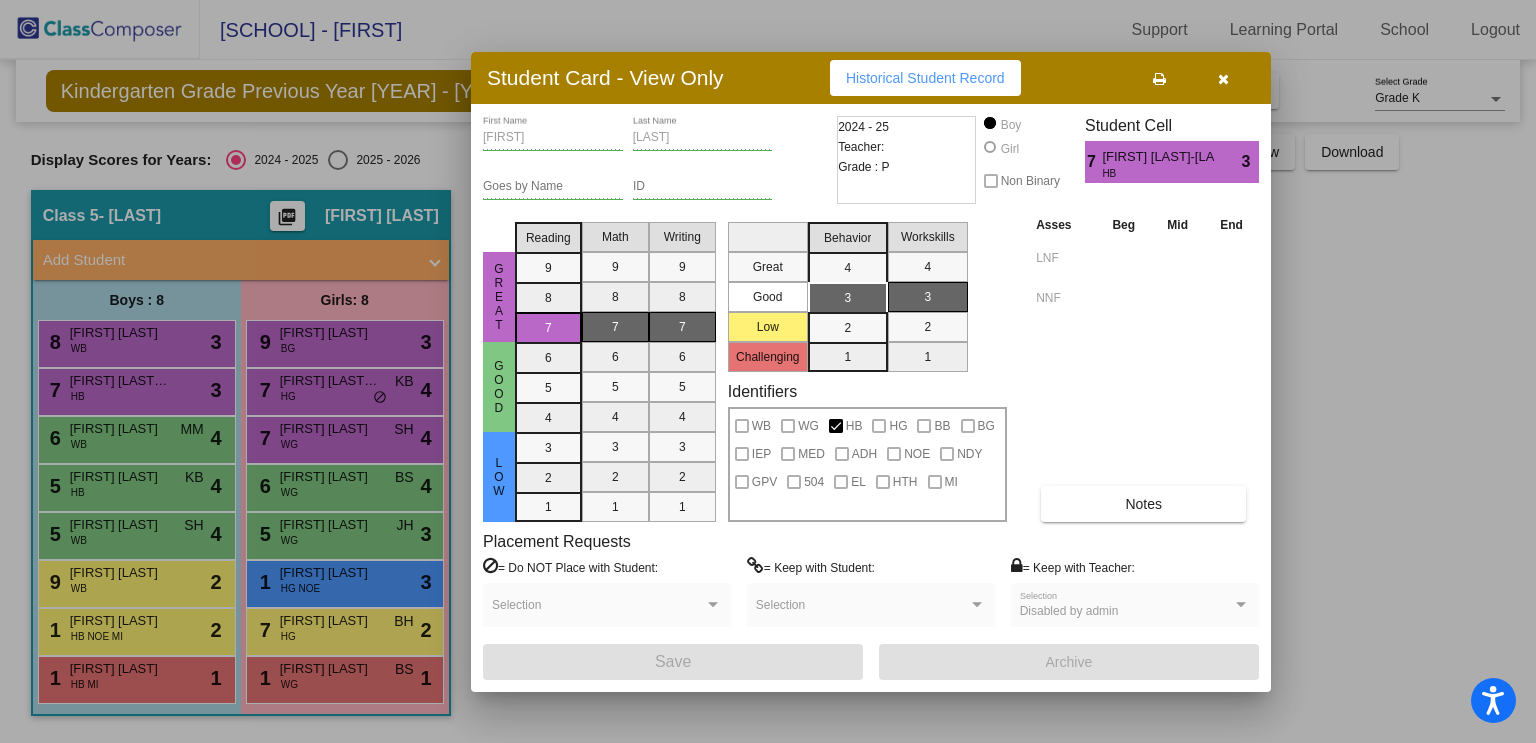 click at bounding box center (1223, 78) 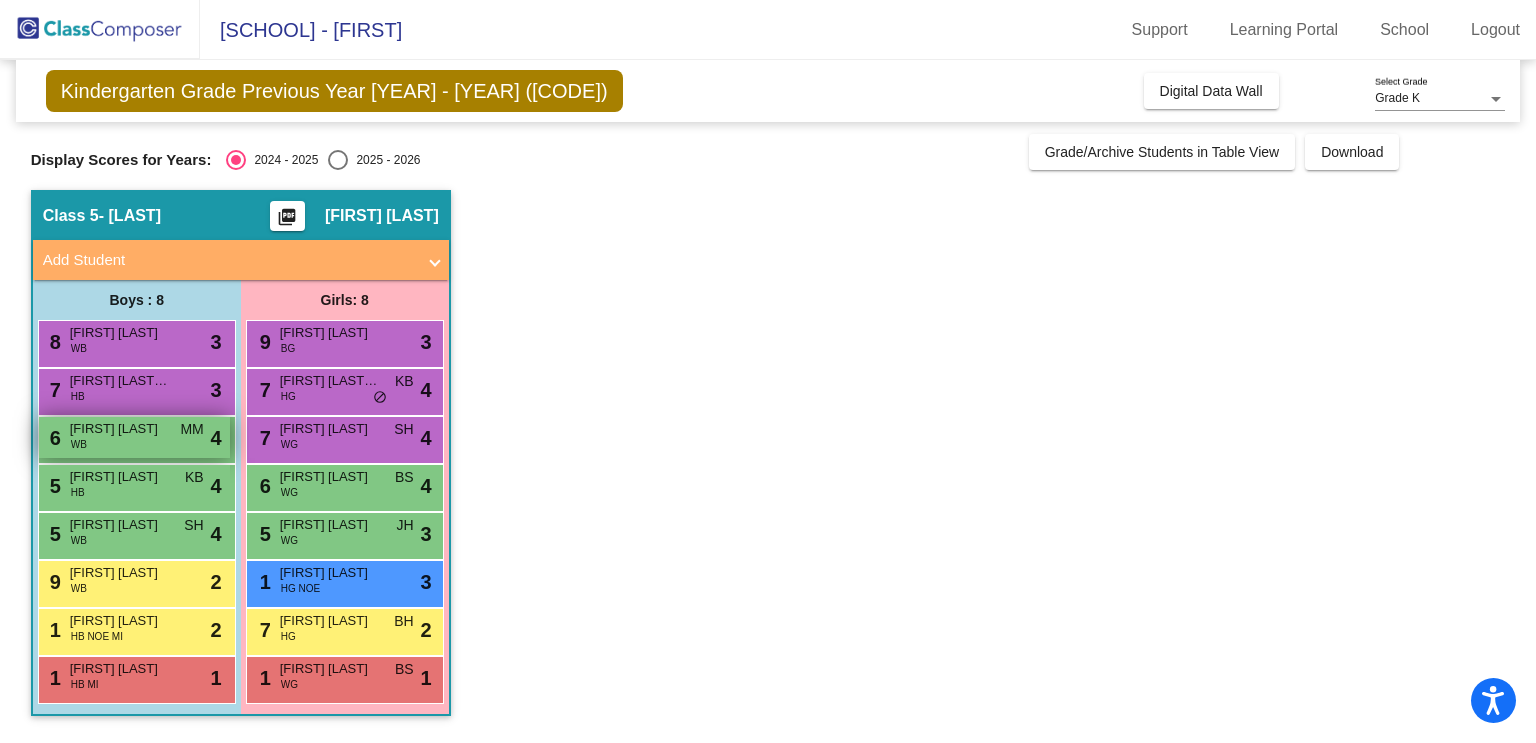 click on "6 Weston Veal WB MM lock do_not_disturb_alt 4" at bounding box center (134, 437) 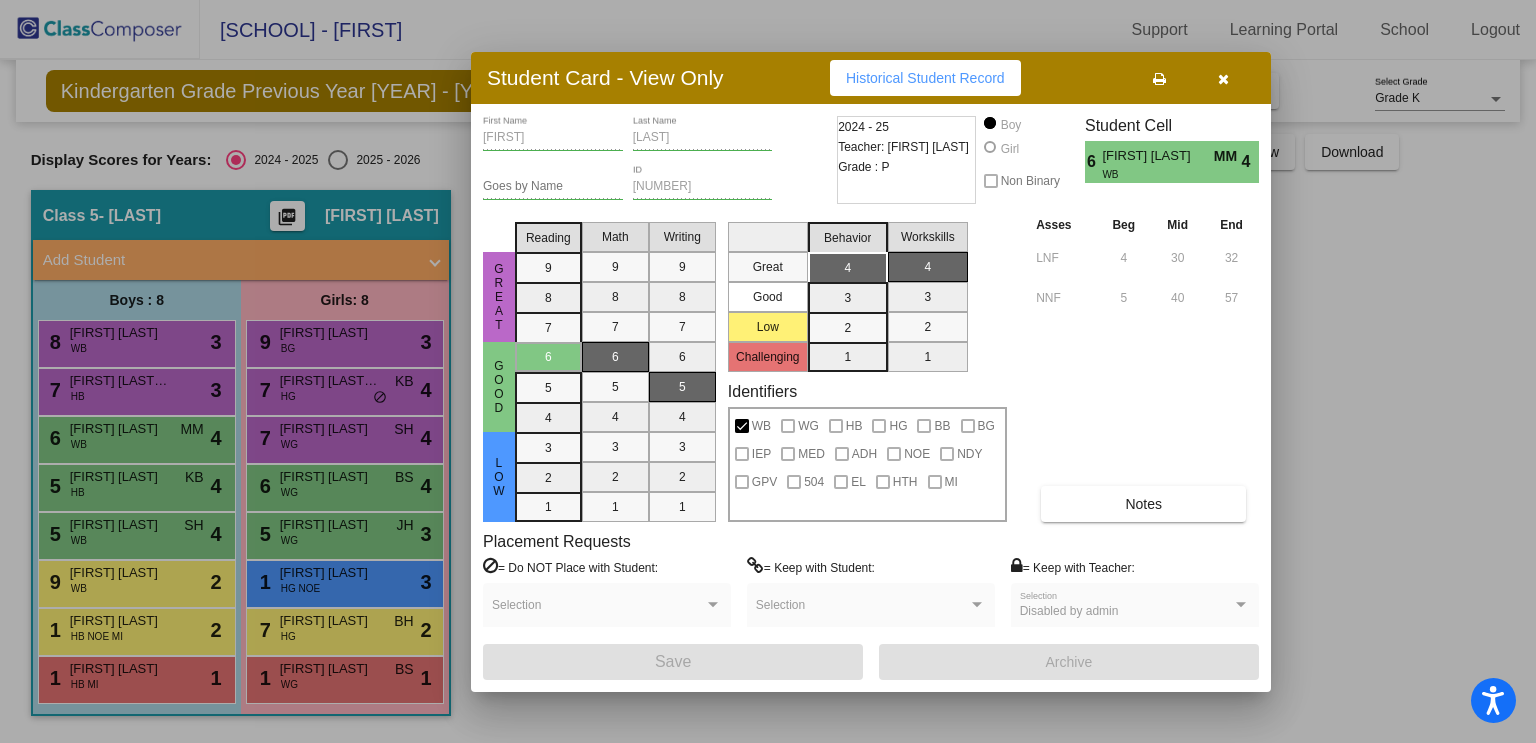 click at bounding box center (1223, 78) 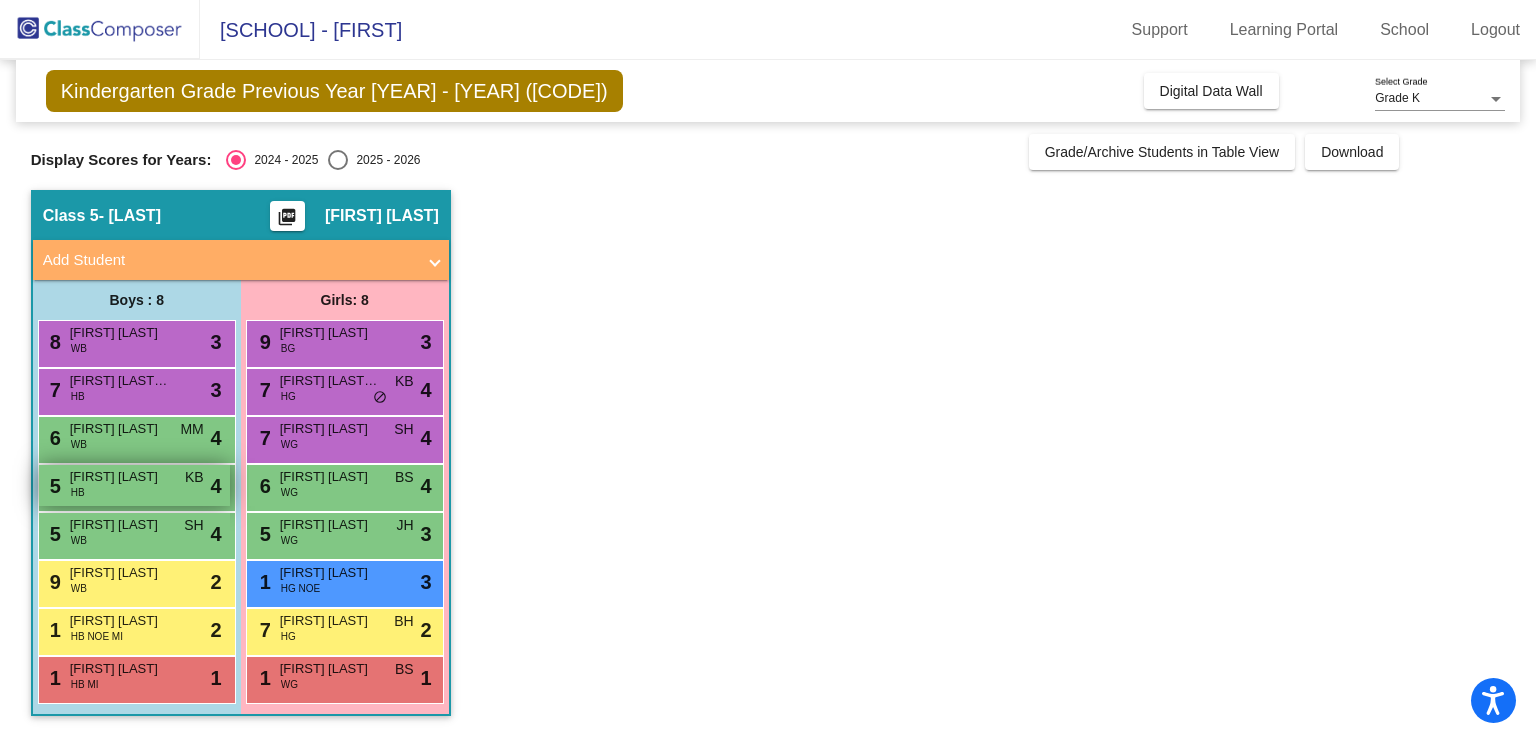 click on "5 Alexander Virves HB KB lock do_not_disturb_alt 4" at bounding box center (134, 485) 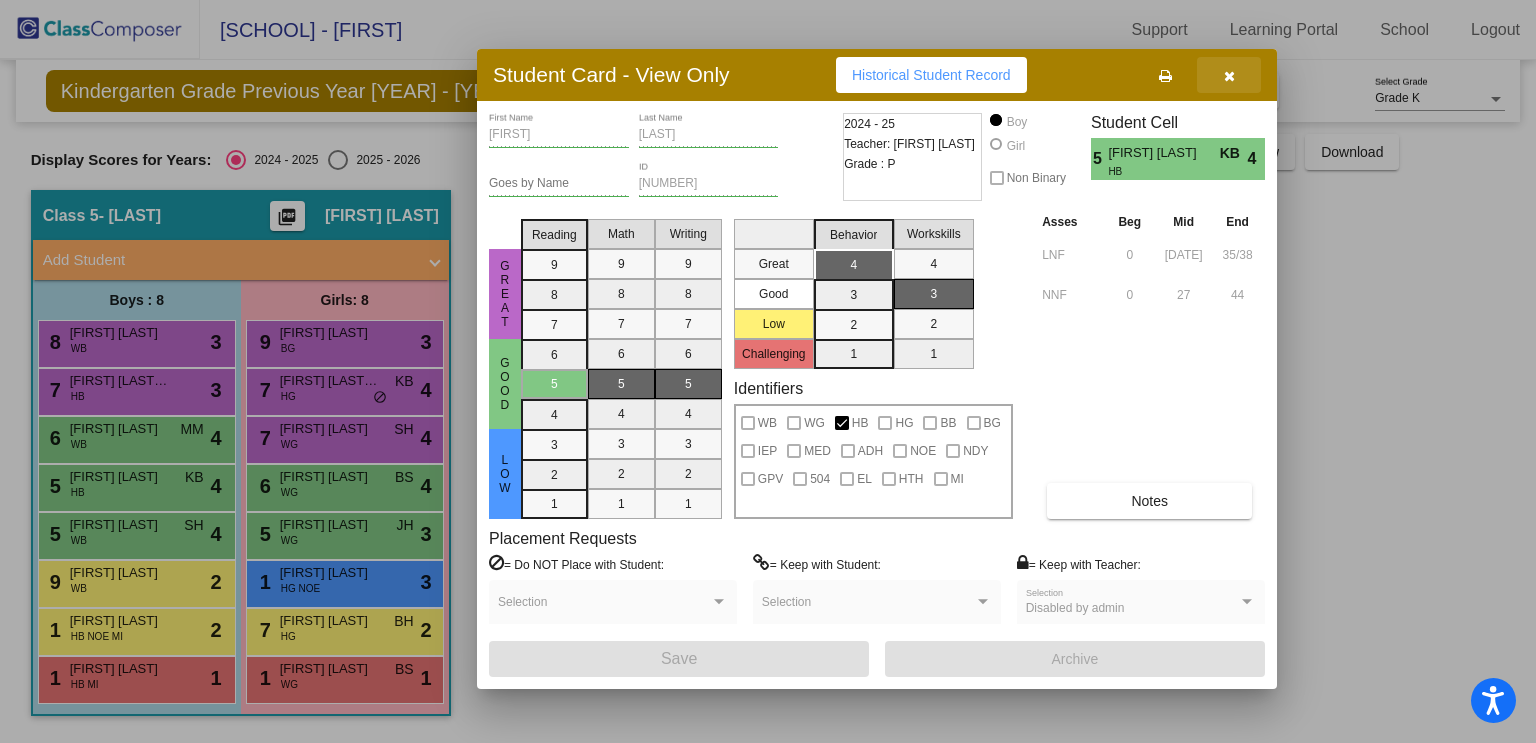 click at bounding box center (1229, 75) 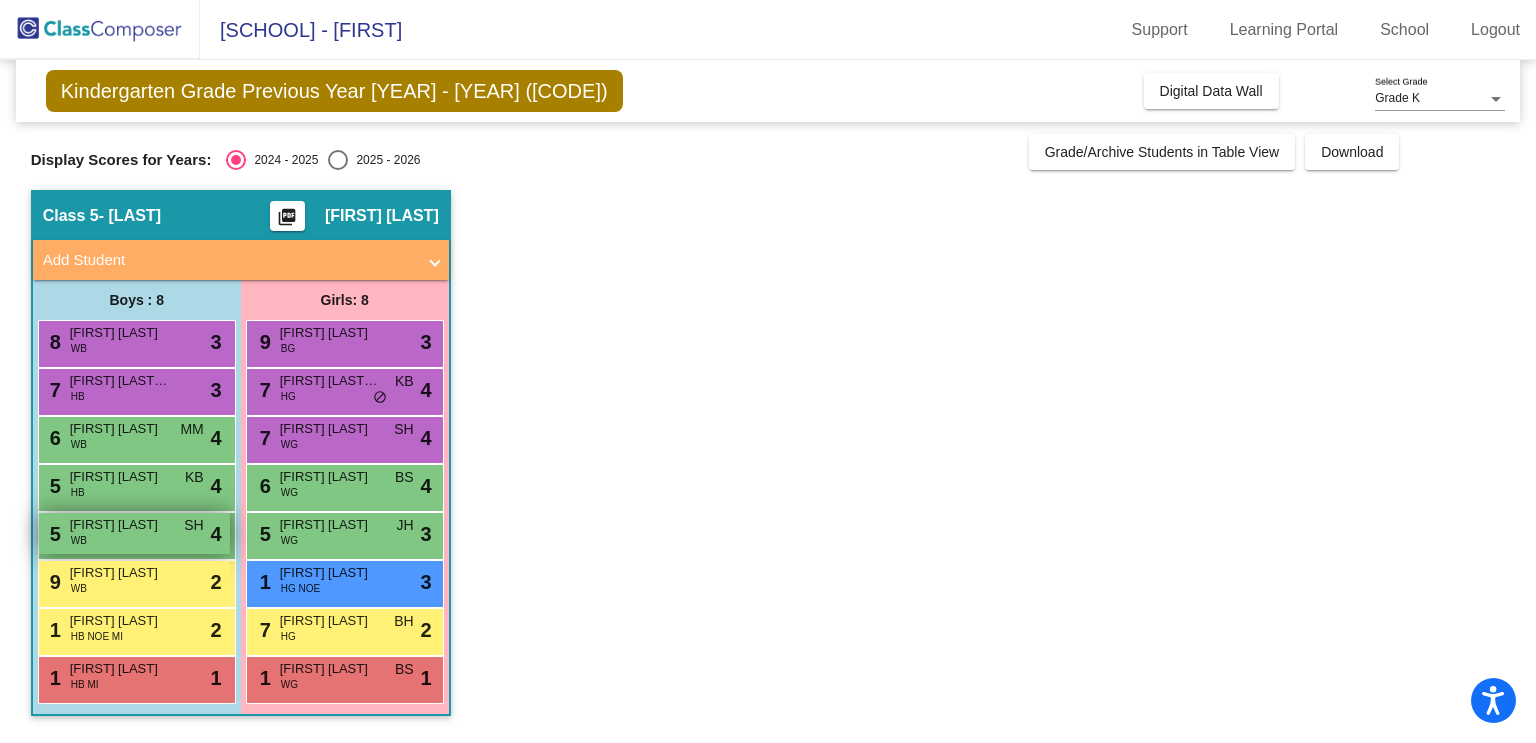 click on "5 Wesson Smith WB SH lock do_not_disturb_alt 4" at bounding box center (134, 533) 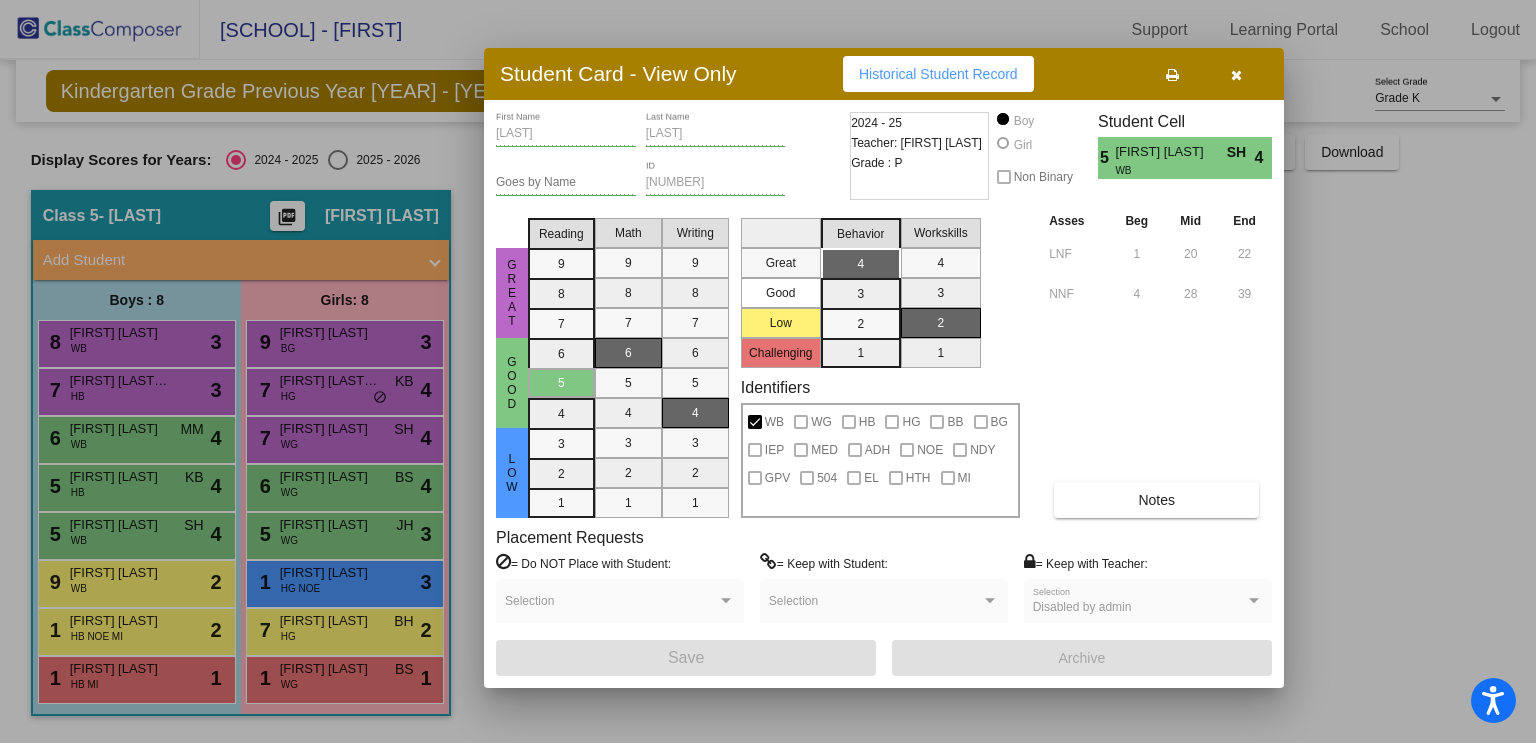 click at bounding box center [1236, 74] 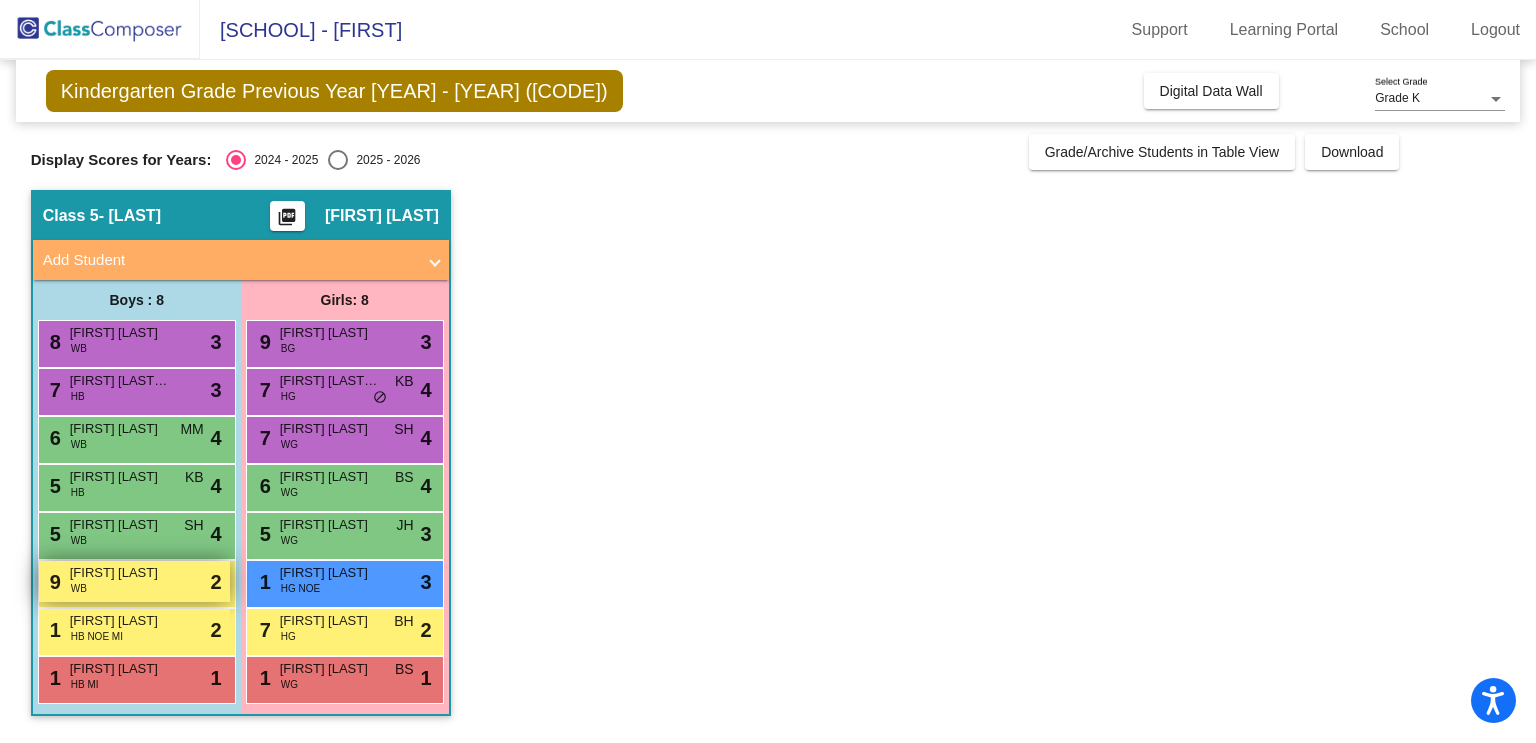click on "Jack Cooper" at bounding box center (120, 573) 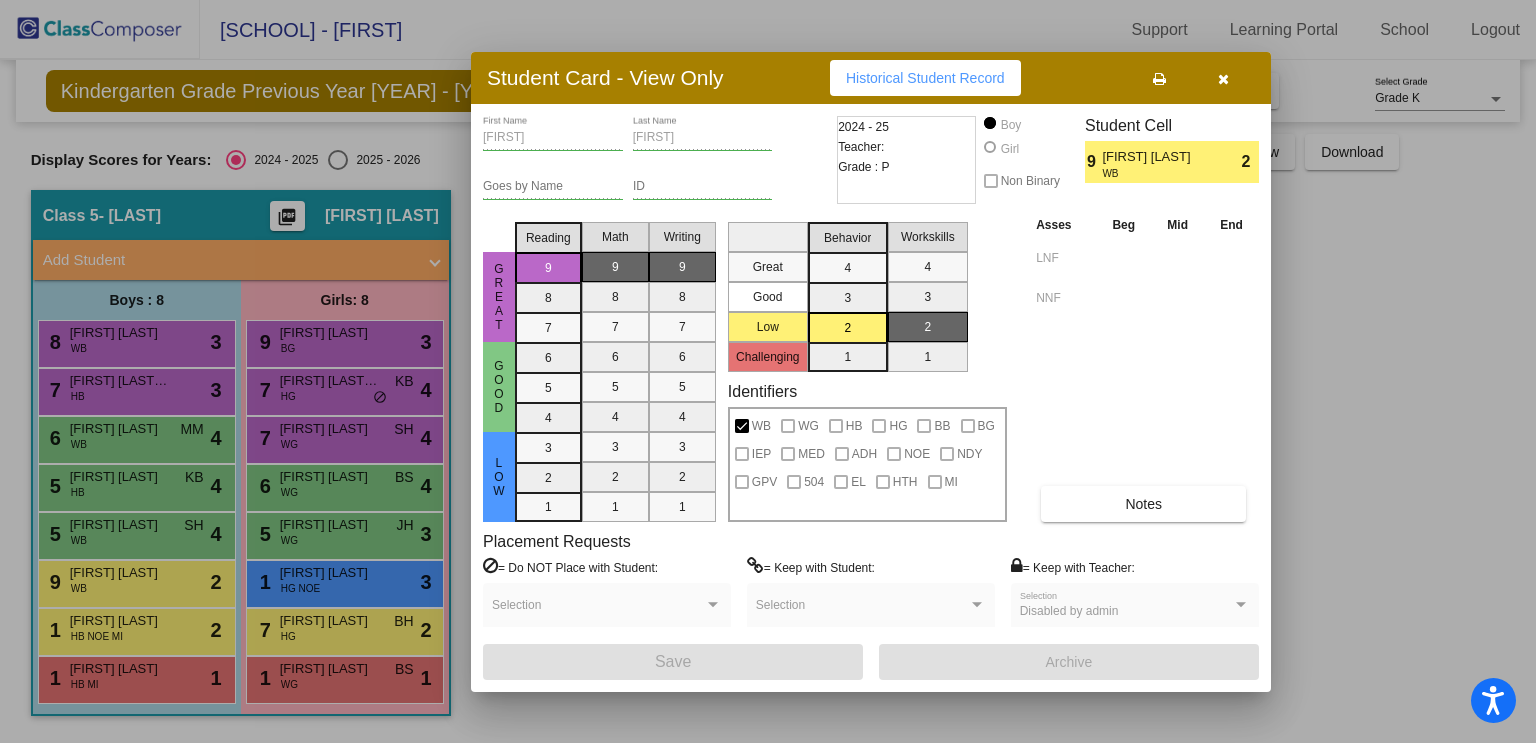 click on "2024 - 25 Teacher:  Grade : P" at bounding box center (906, 160) 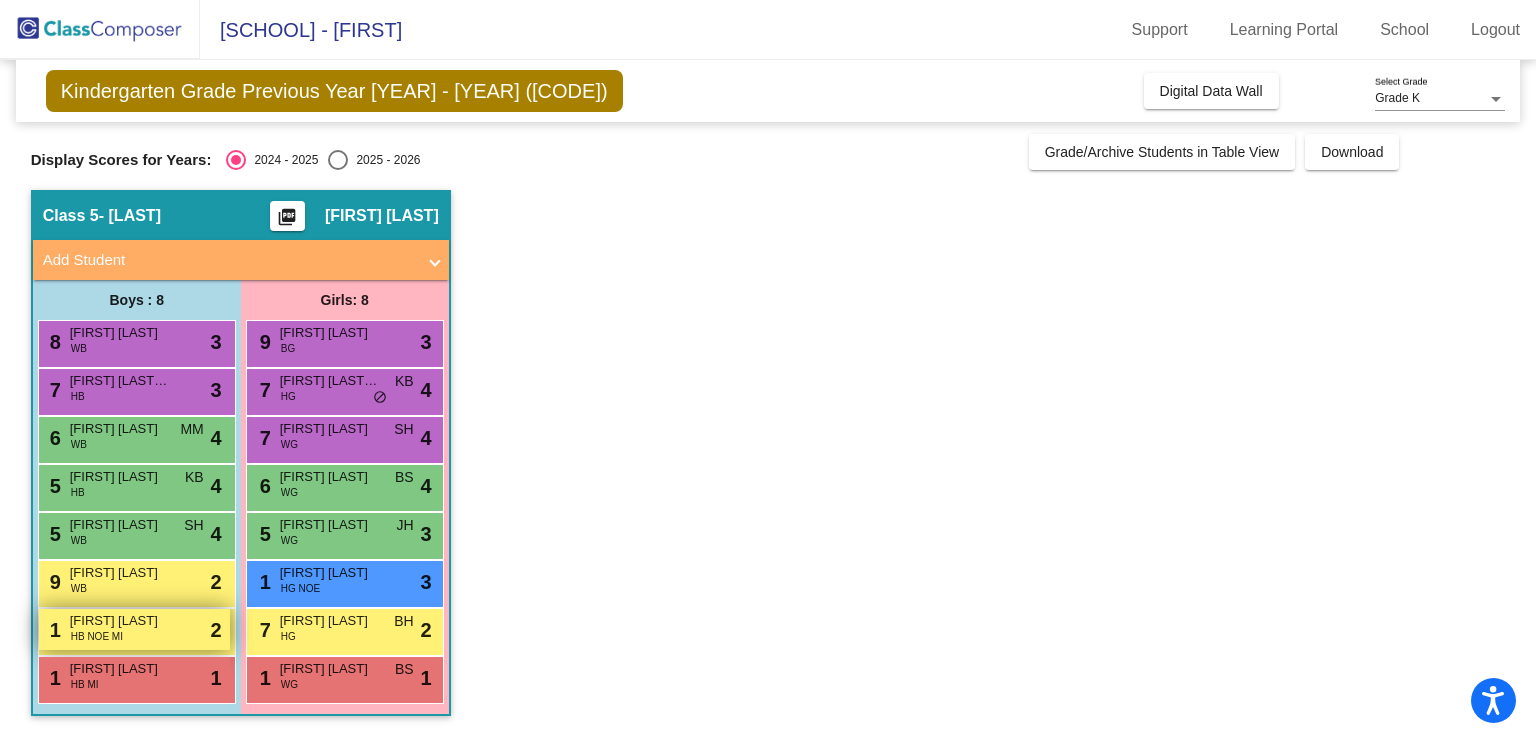 click on "Alejandro Tomas" at bounding box center (120, 621) 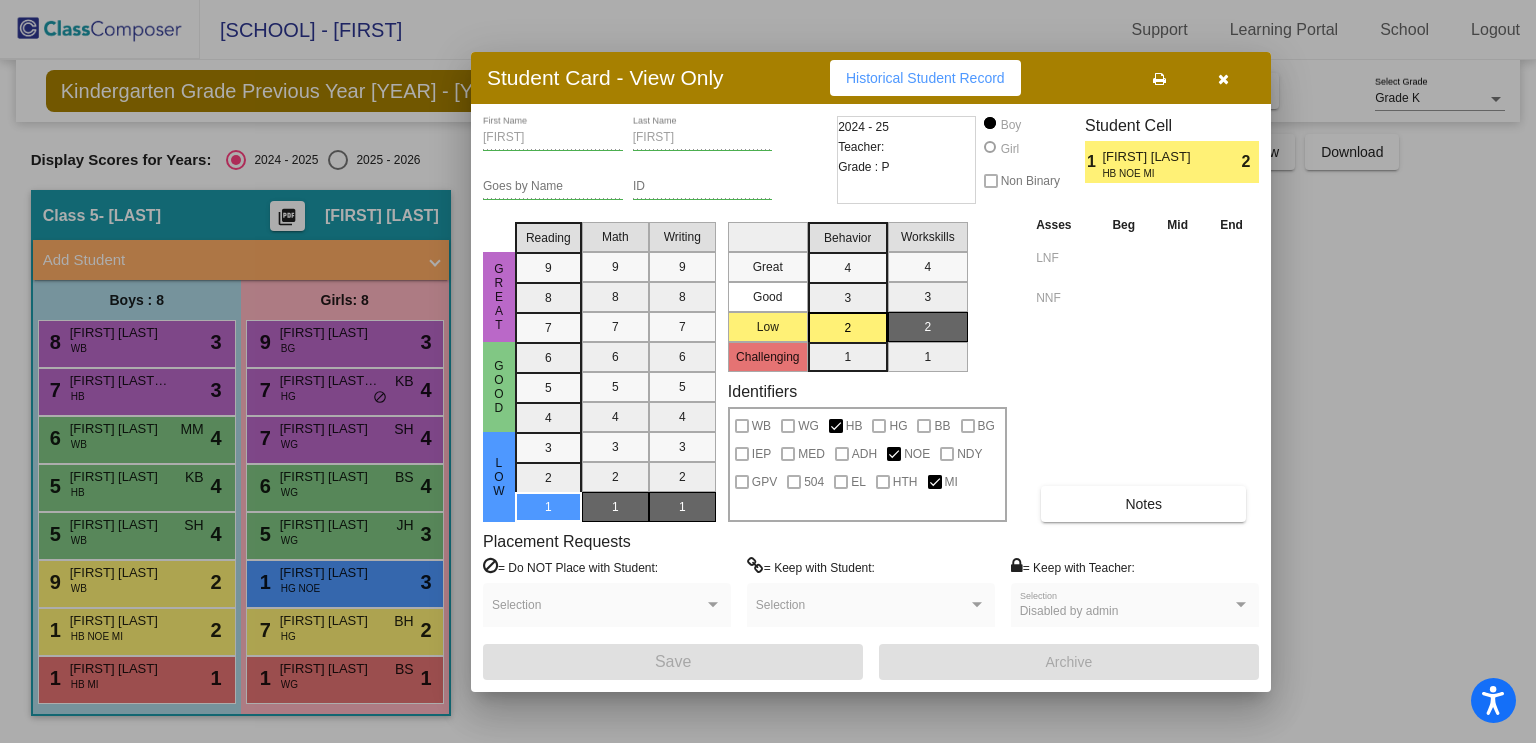 click at bounding box center (1223, 78) 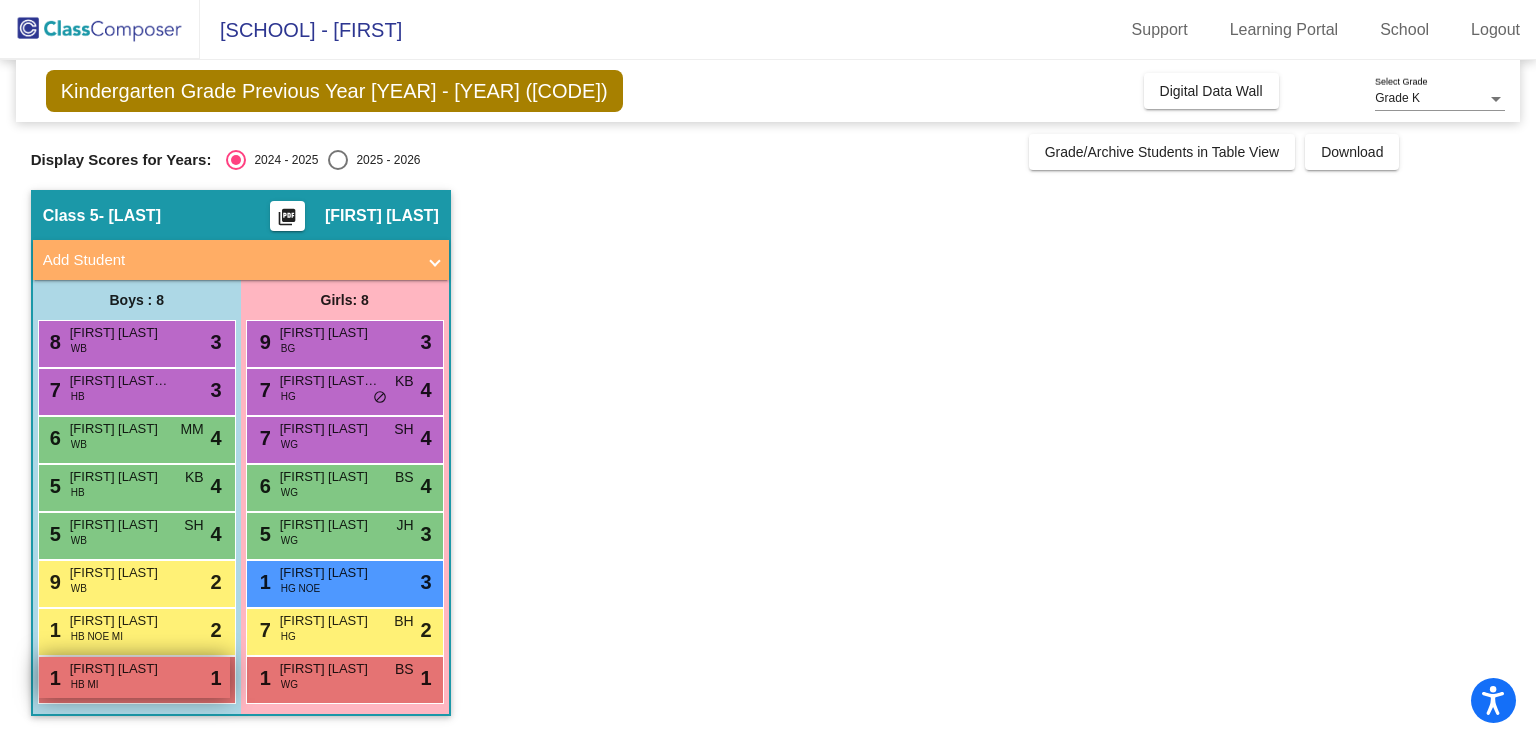 click on "1 Josue Mejia Aguirre HB MI lock do_not_disturb_alt 1" at bounding box center (134, 677) 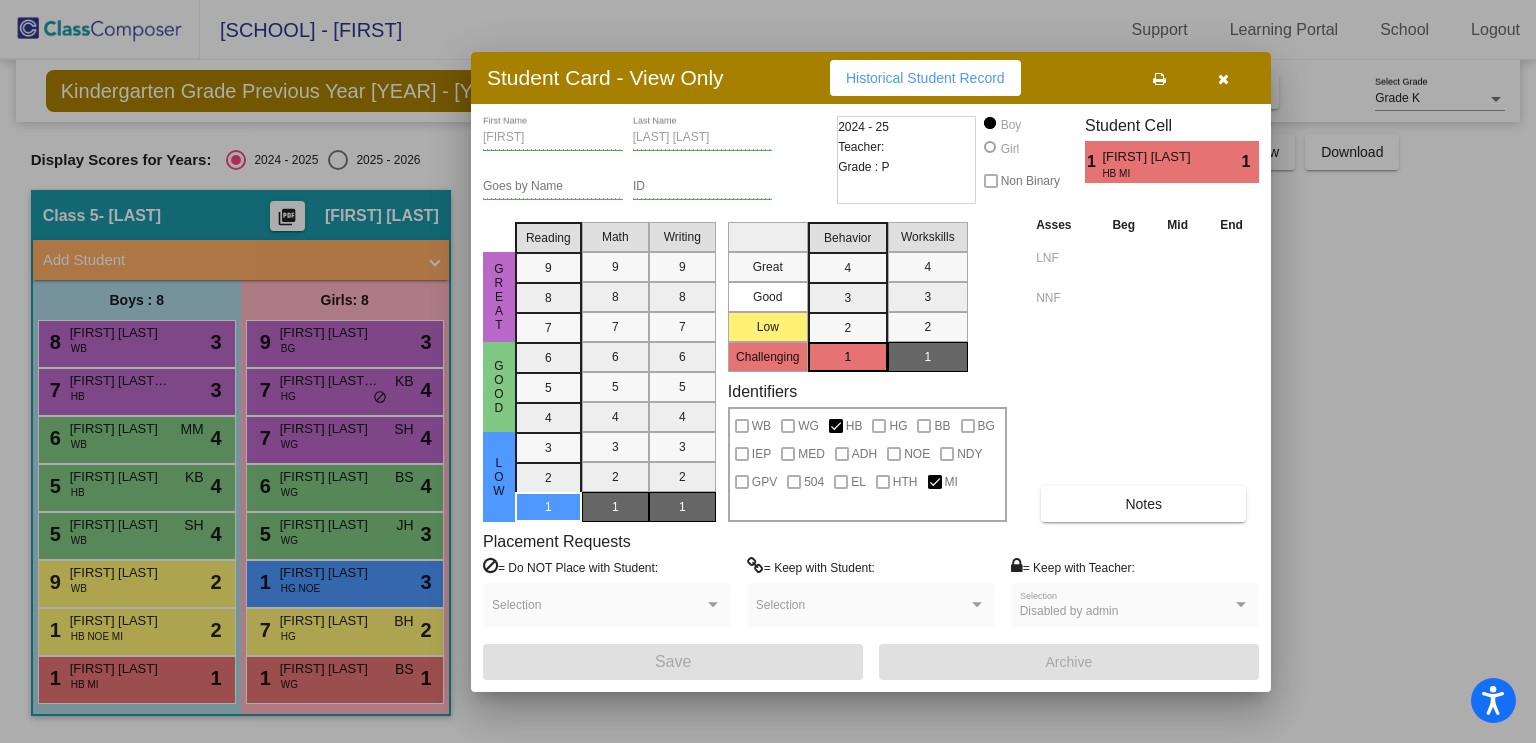 click at bounding box center (1223, 78) 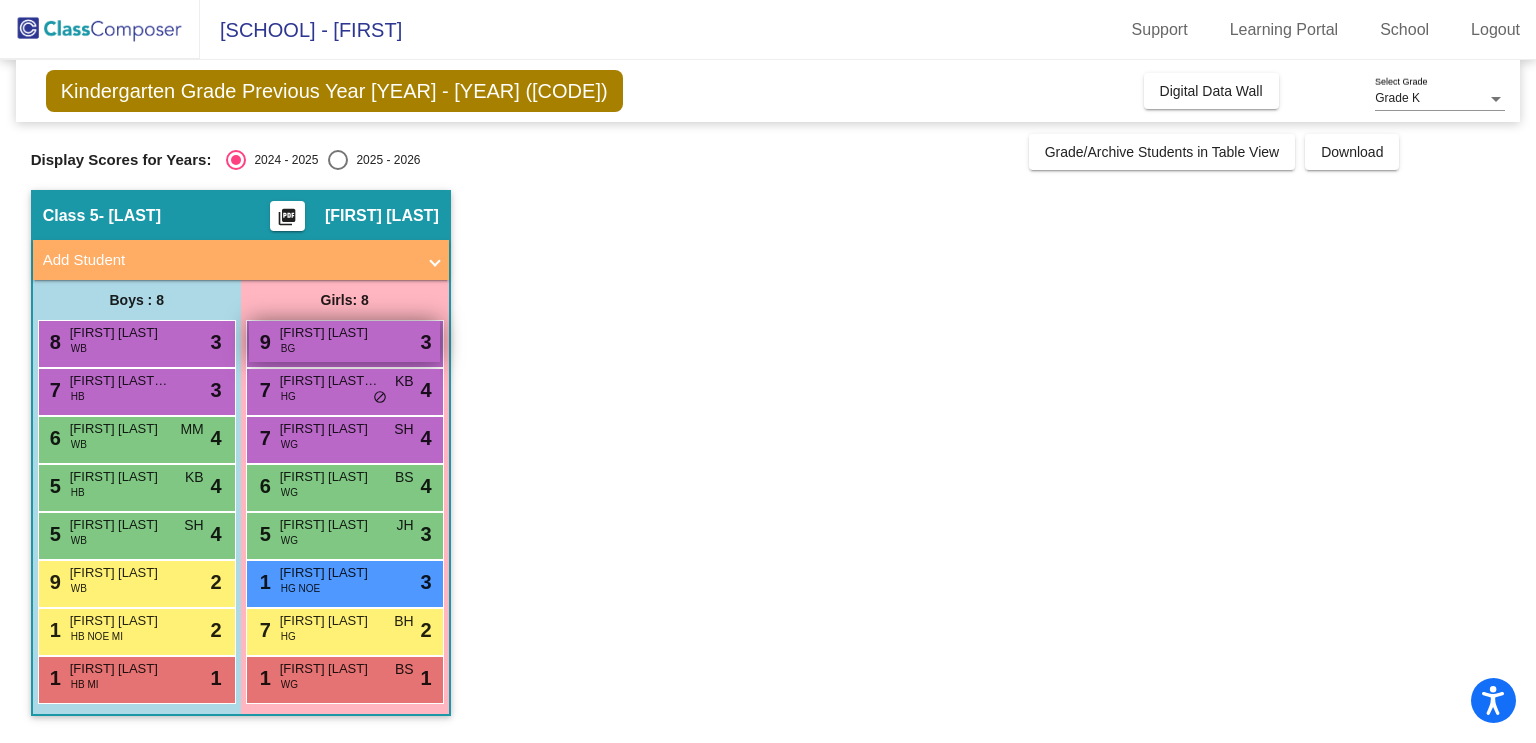 click on "9 Nova Townson BG lock do_not_disturb_alt 3" at bounding box center (344, 341) 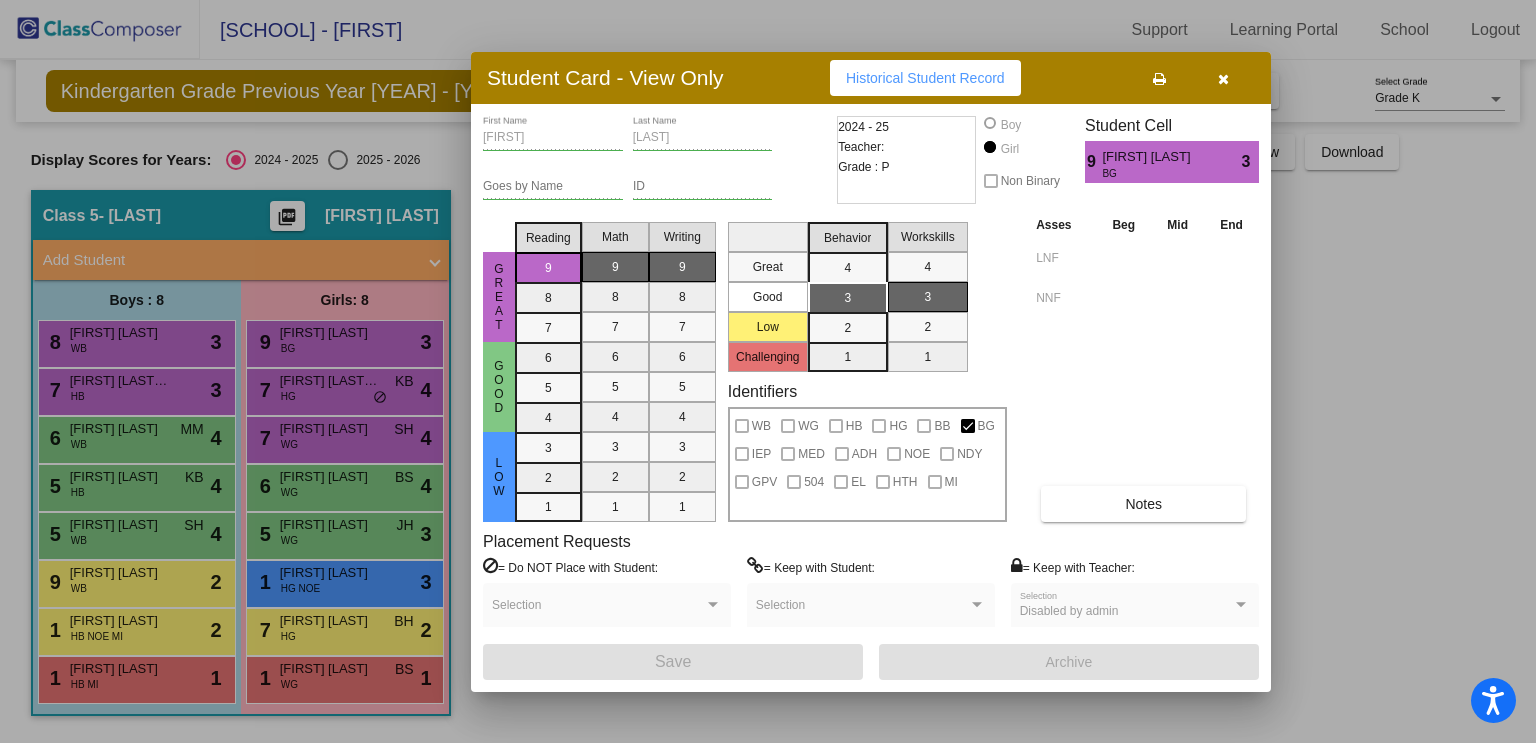 click at bounding box center [1223, 78] 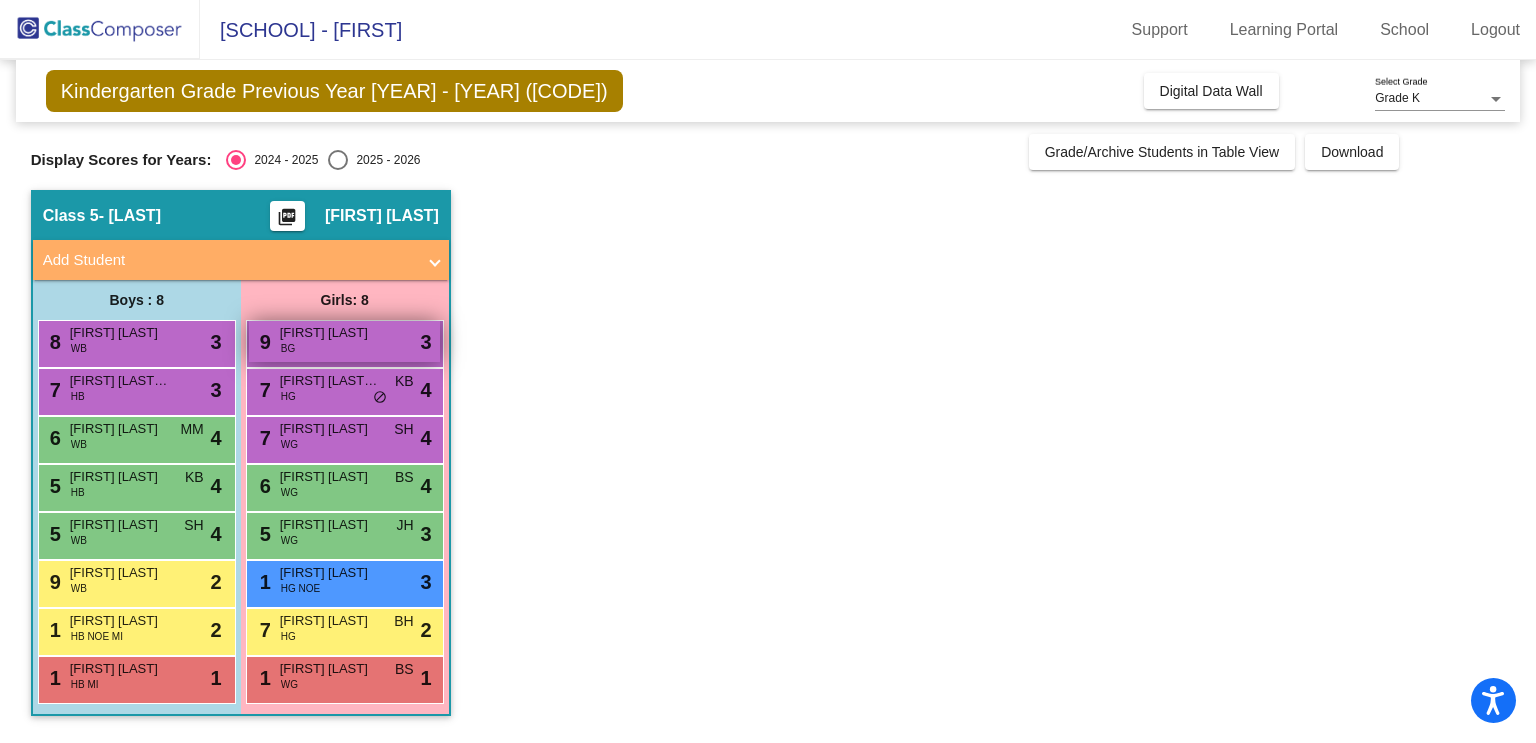 click on "Nova Townson" at bounding box center [330, 333] 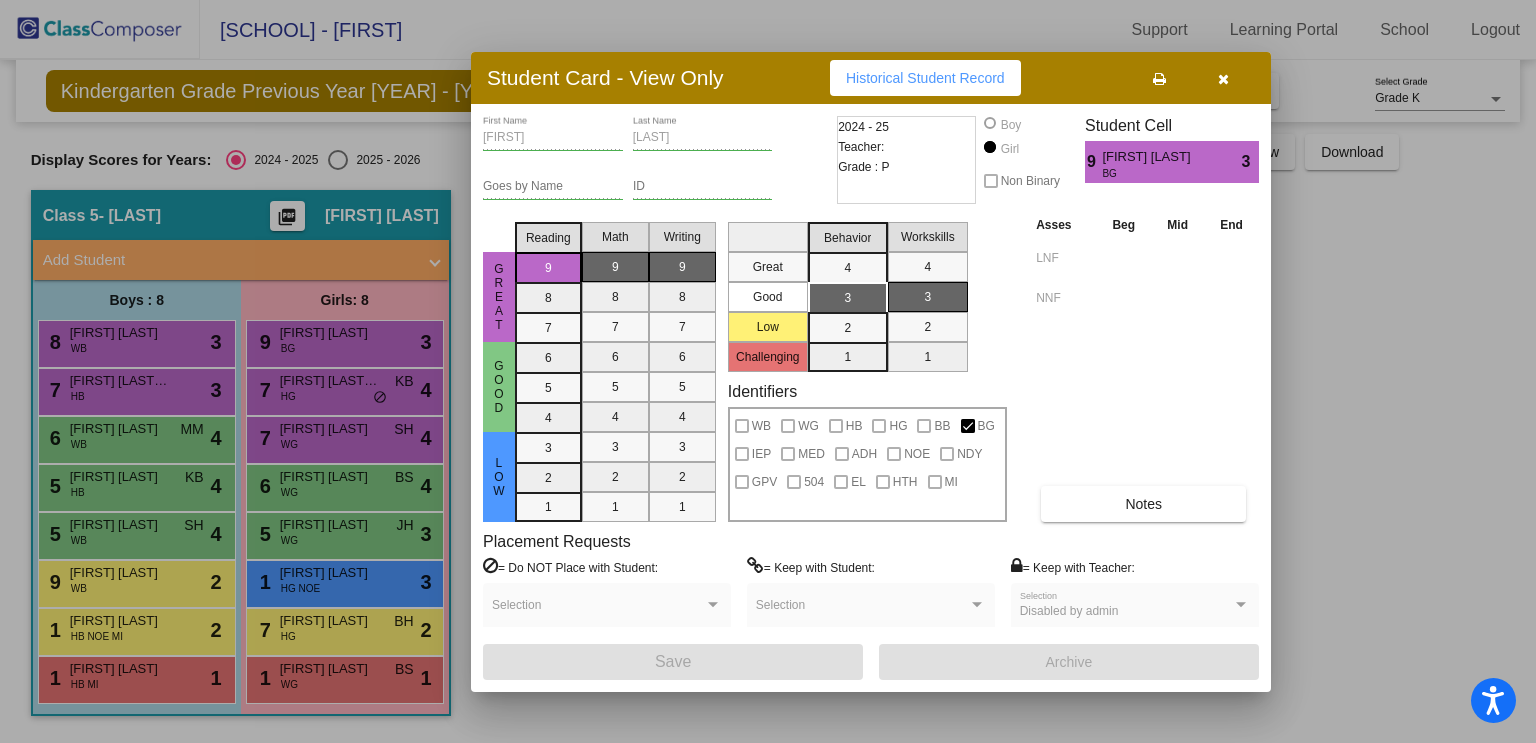 click at bounding box center (1223, 78) 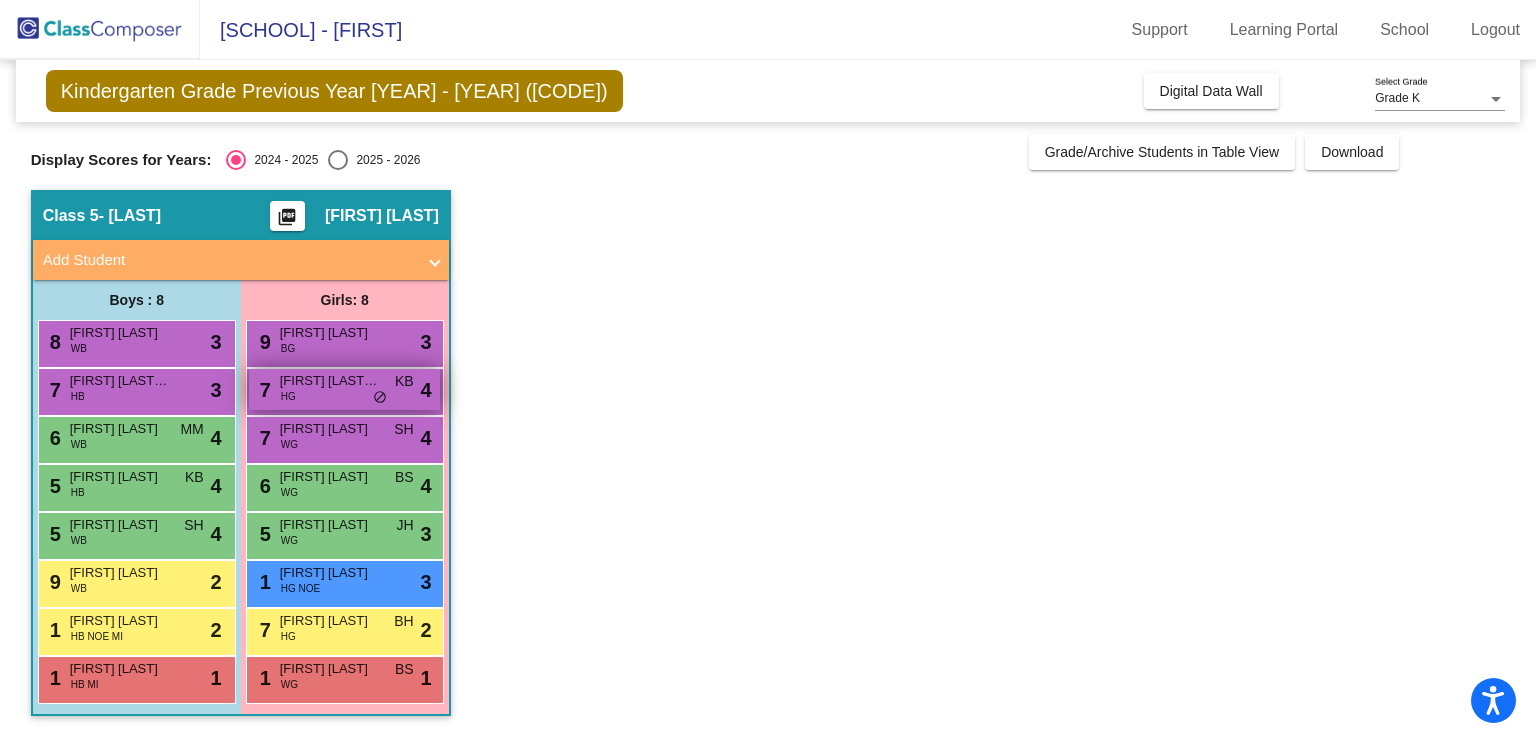 click on "7 Breezy Perez Mejia HG KB lock do_not_disturb_alt 4" at bounding box center [344, 389] 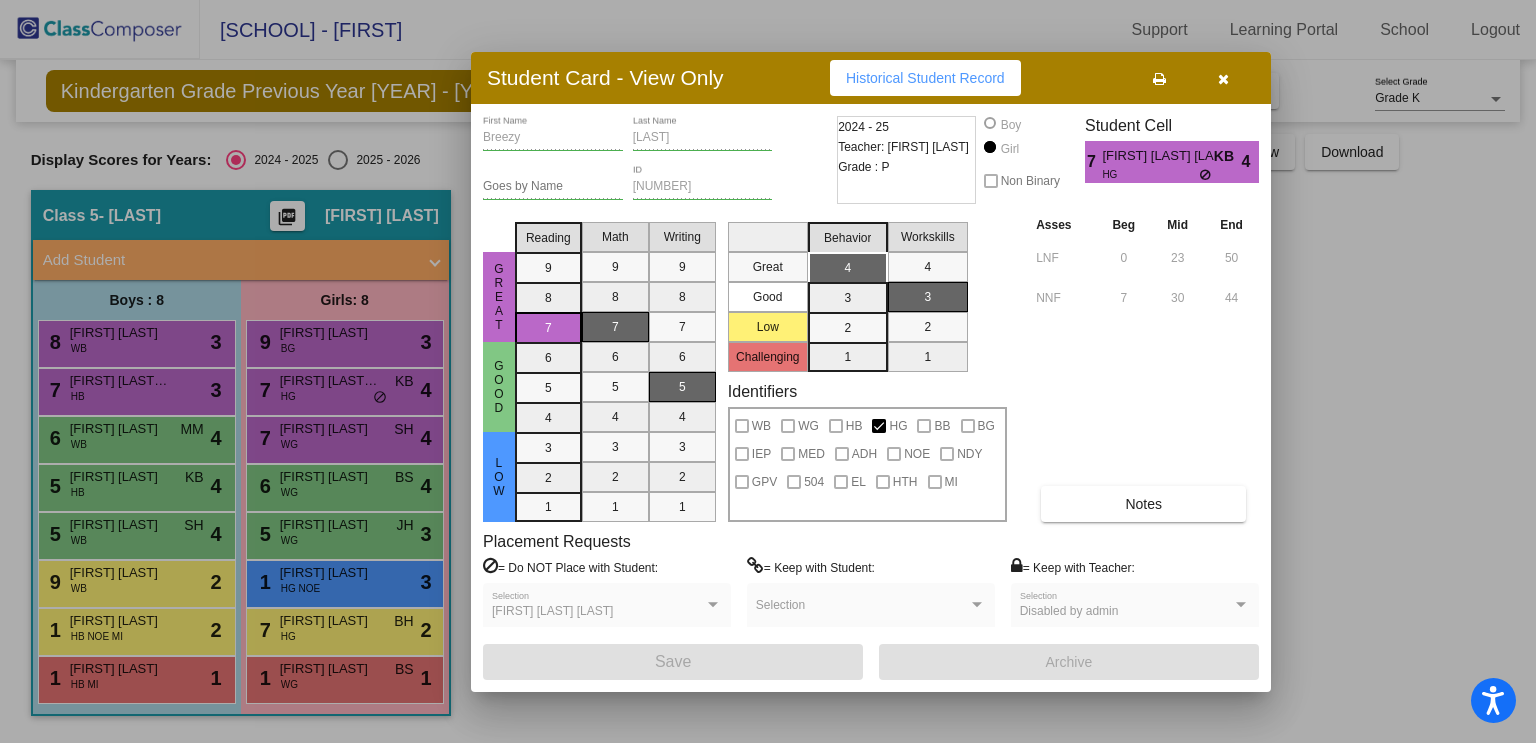 click at bounding box center (1223, 78) 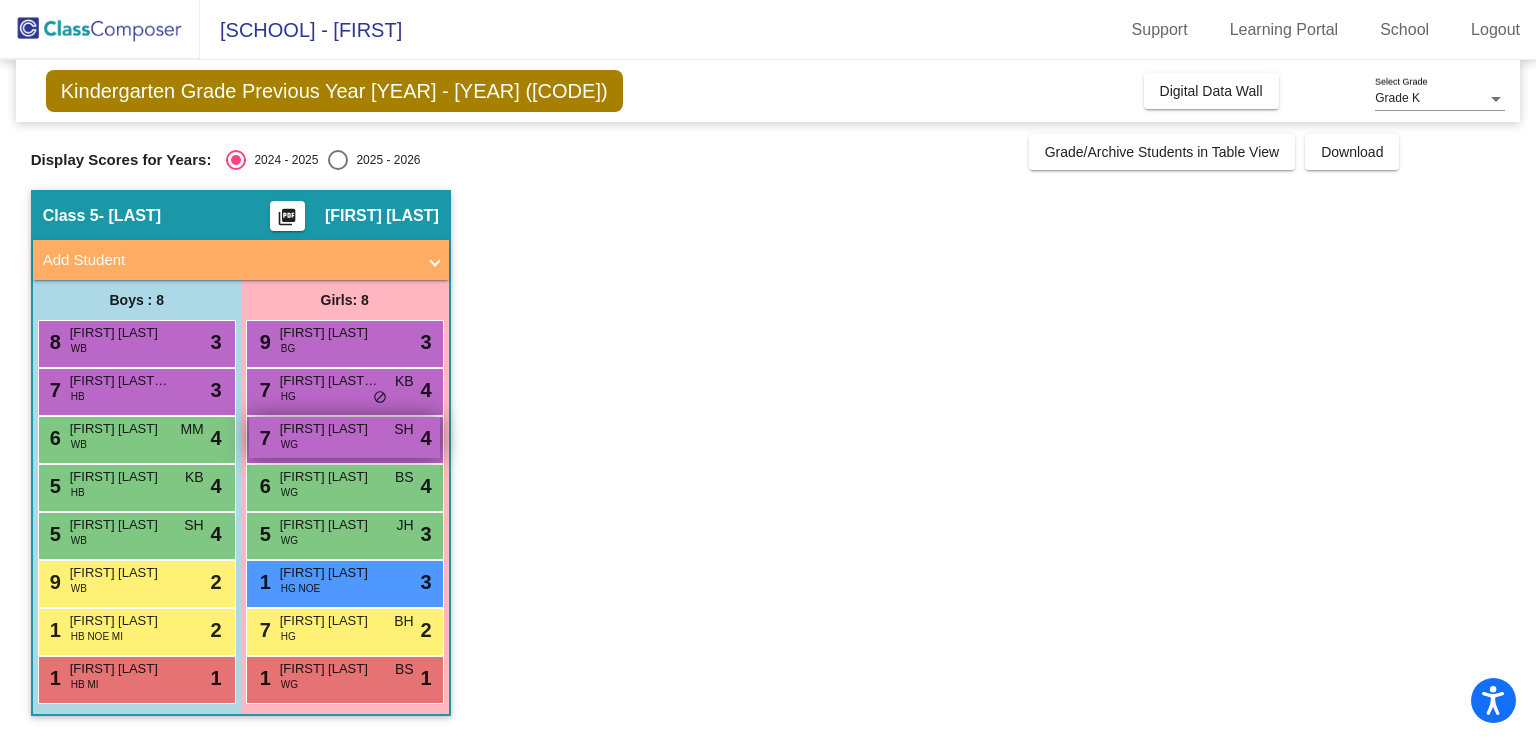 click on "Georgie Smith" at bounding box center (330, 429) 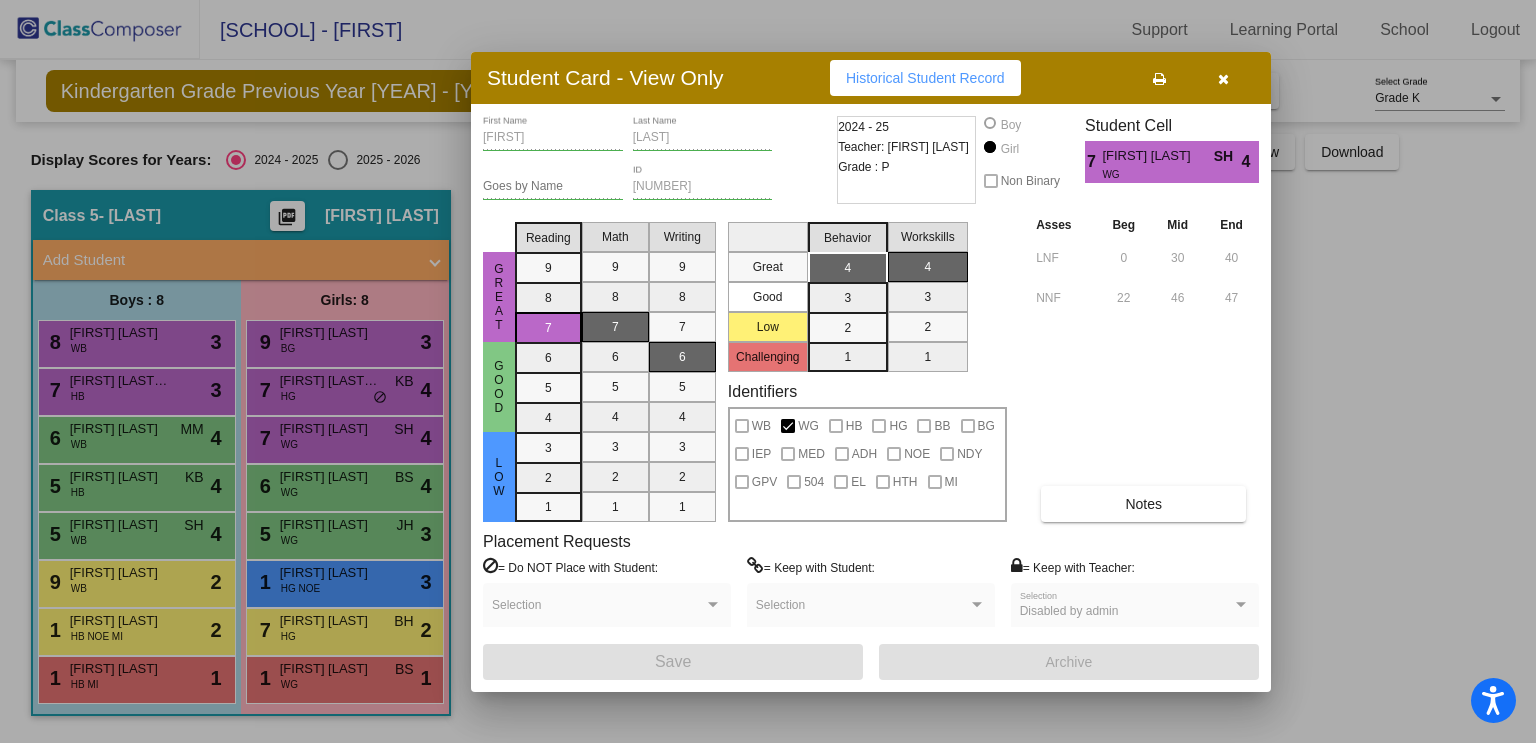click at bounding box center (1223, 78) 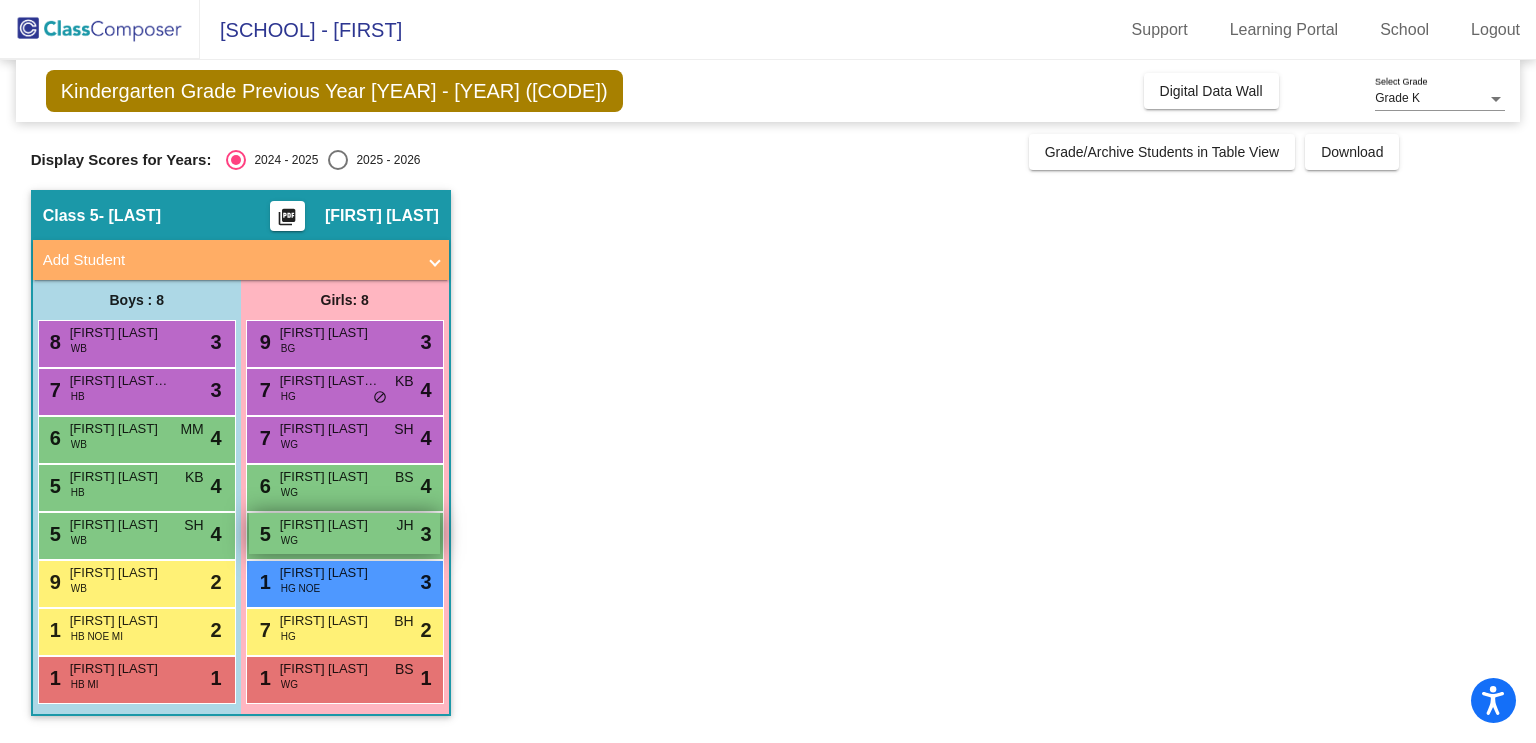 click on "Lizzie Williams" at bounding box center (330, 525) 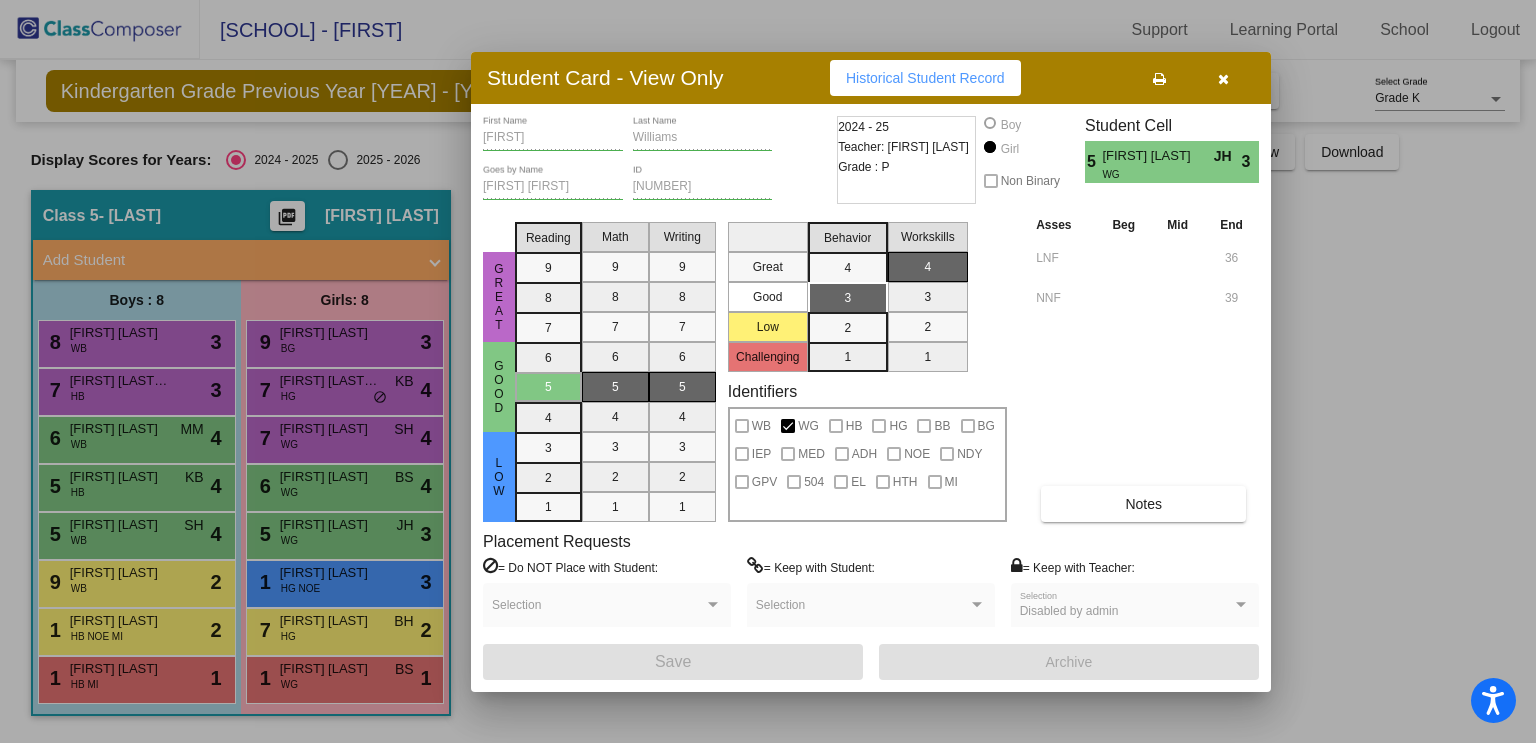 click at bounding box center [1223, 78] 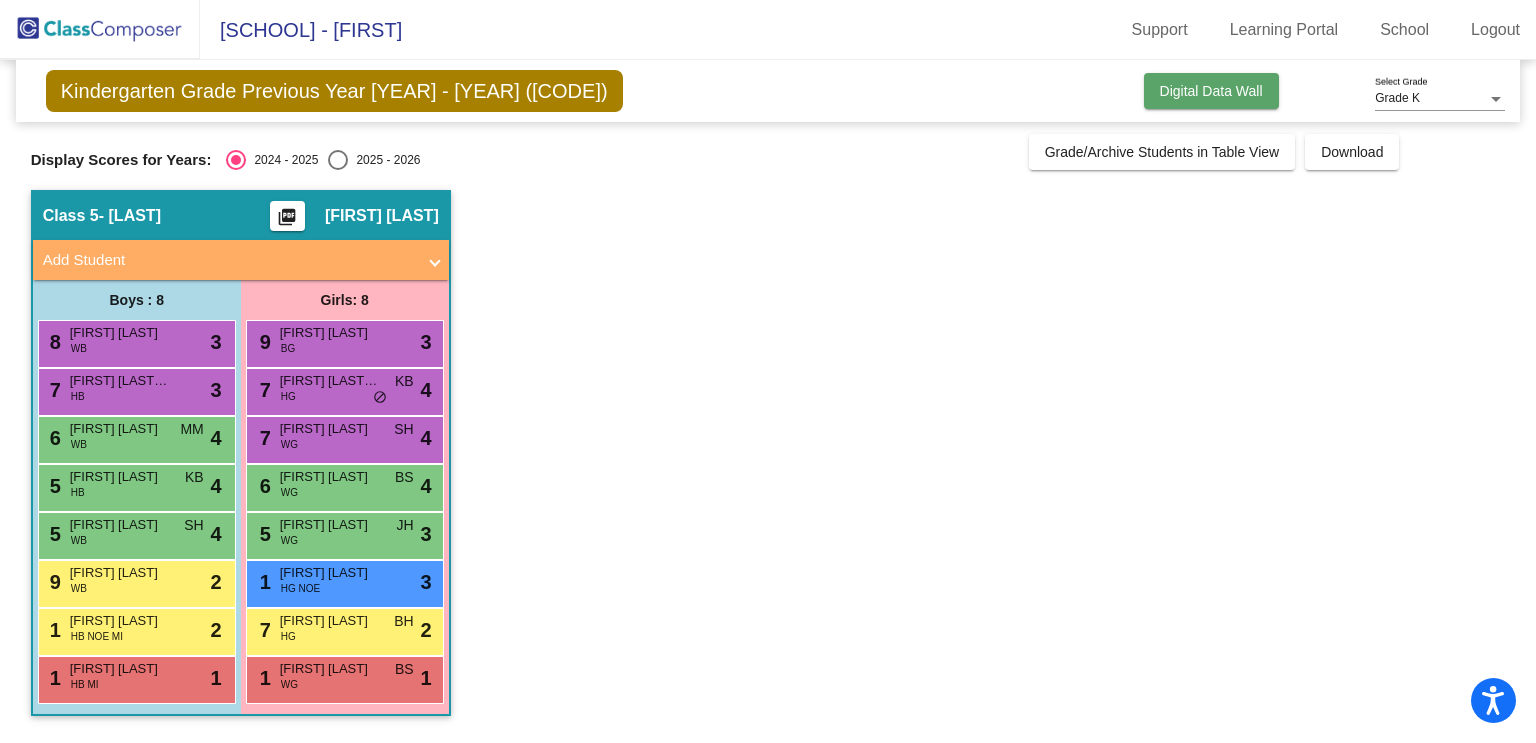 click on "Digital Data Wall" 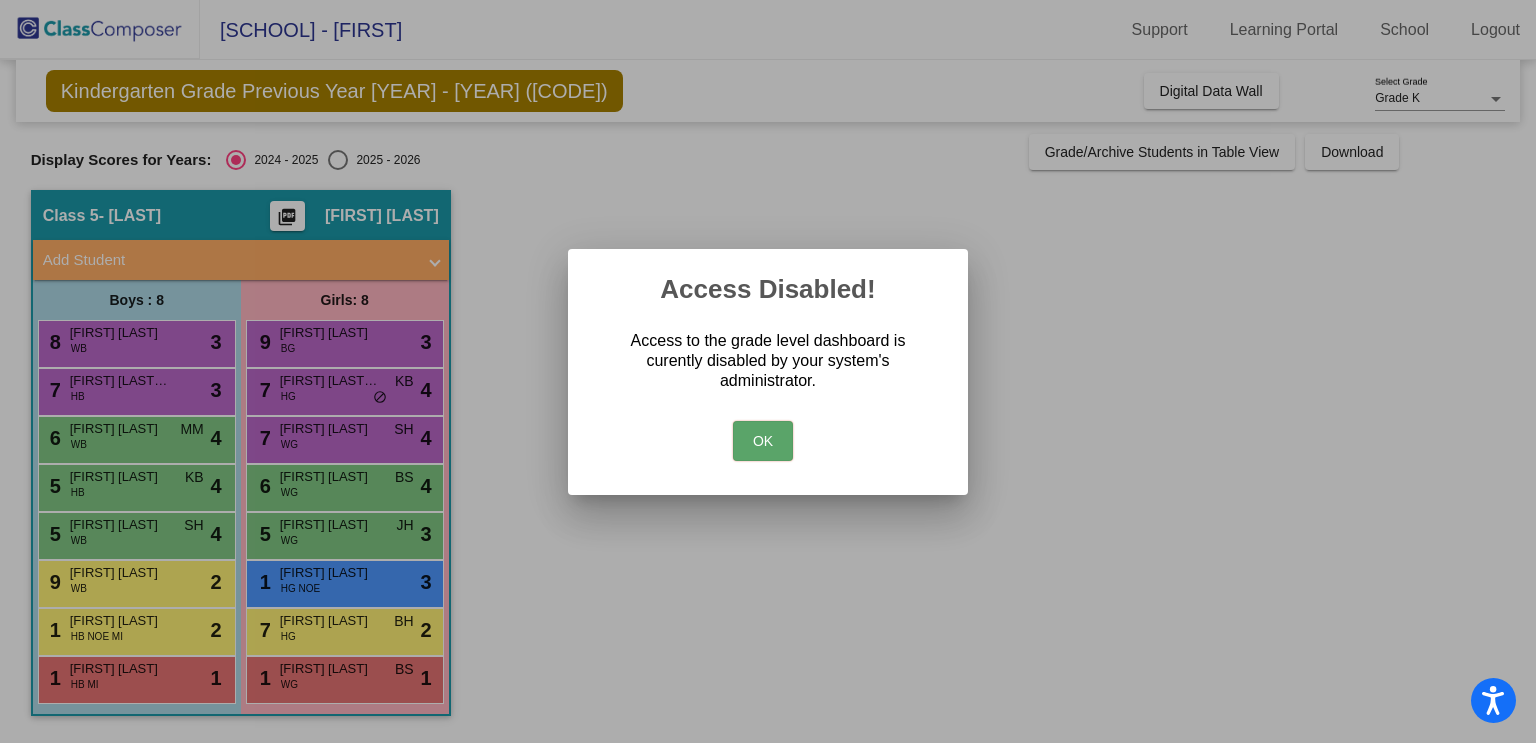 click on "OK" at bounding box center (763, 441) 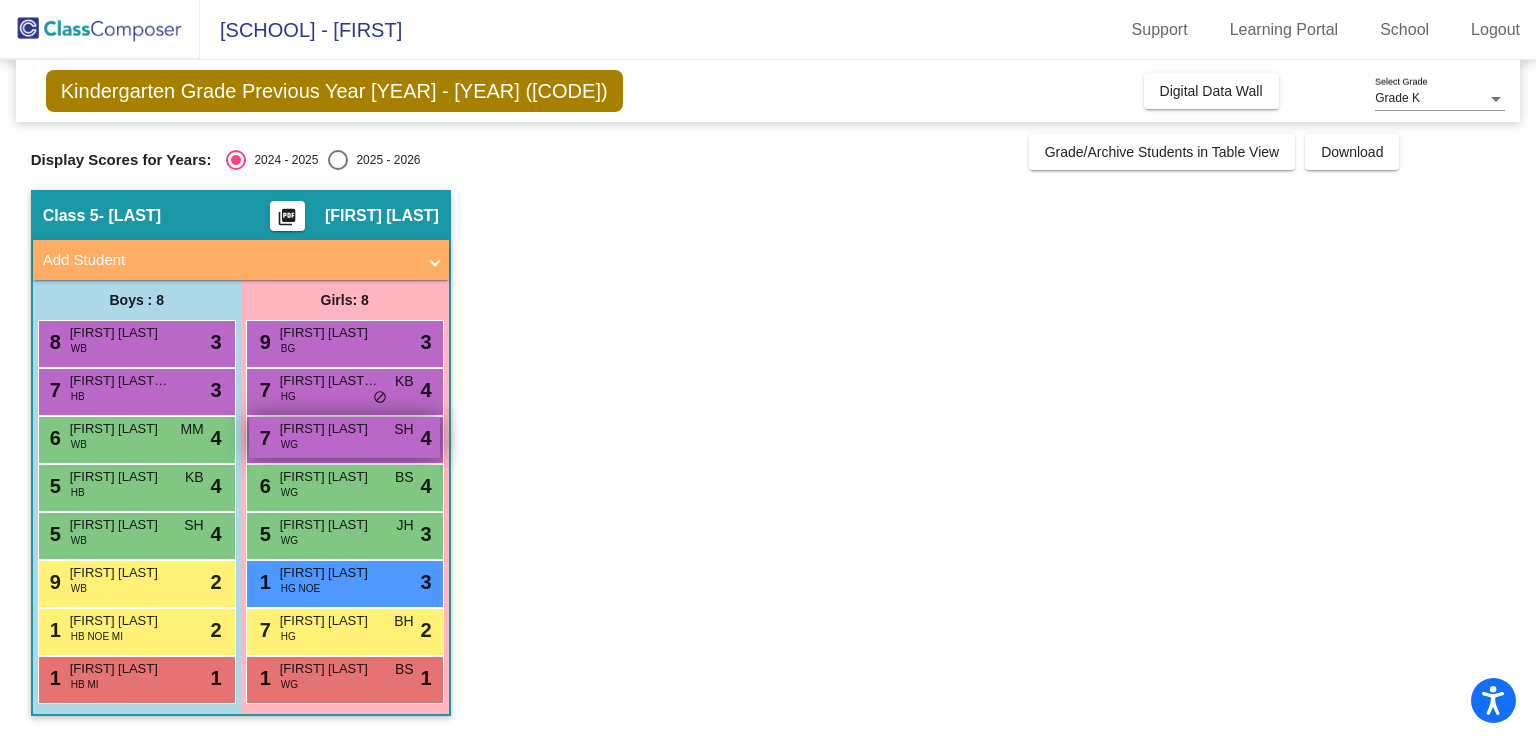 click on "Georgie Smith" at bounding box center [330, 429] 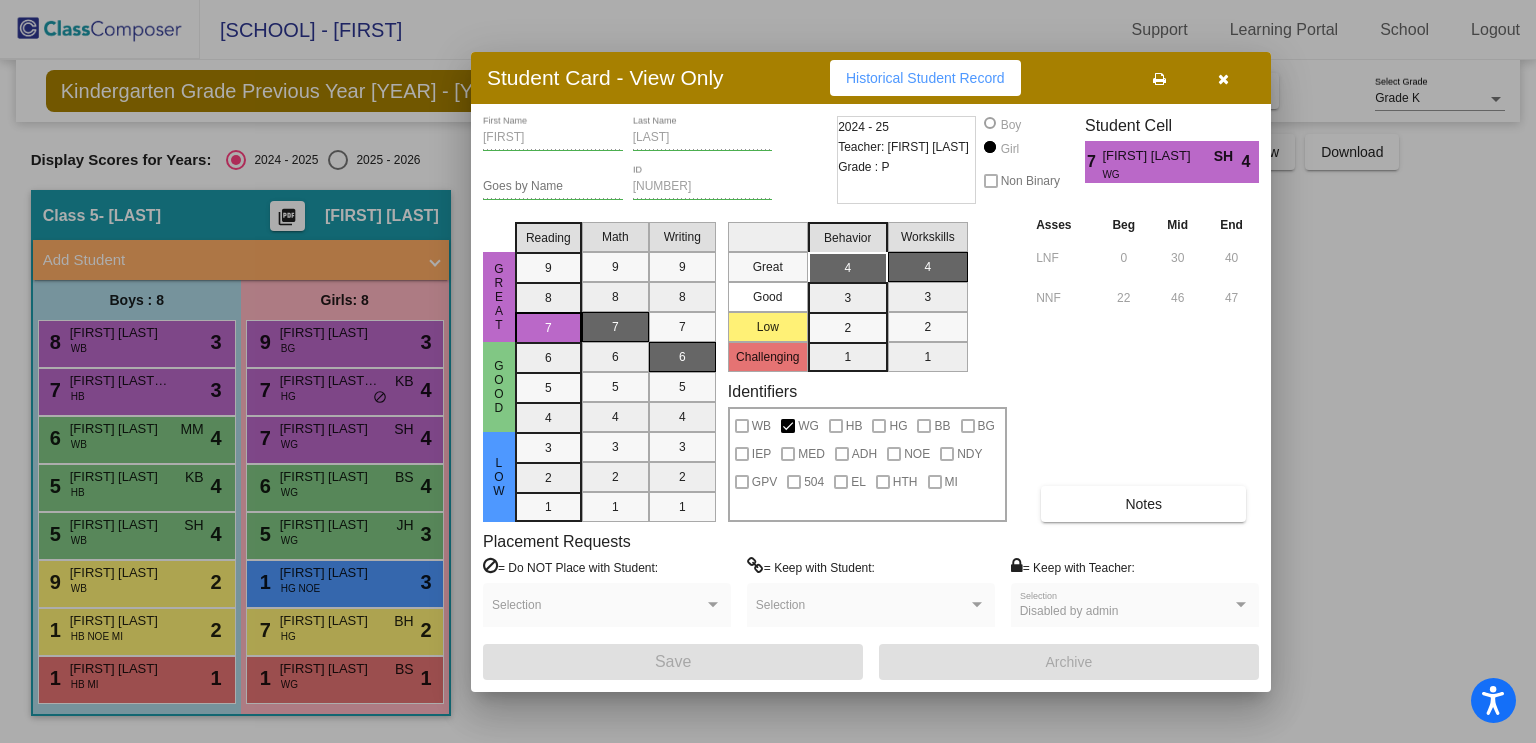 click at bounding box center (1223, 79) 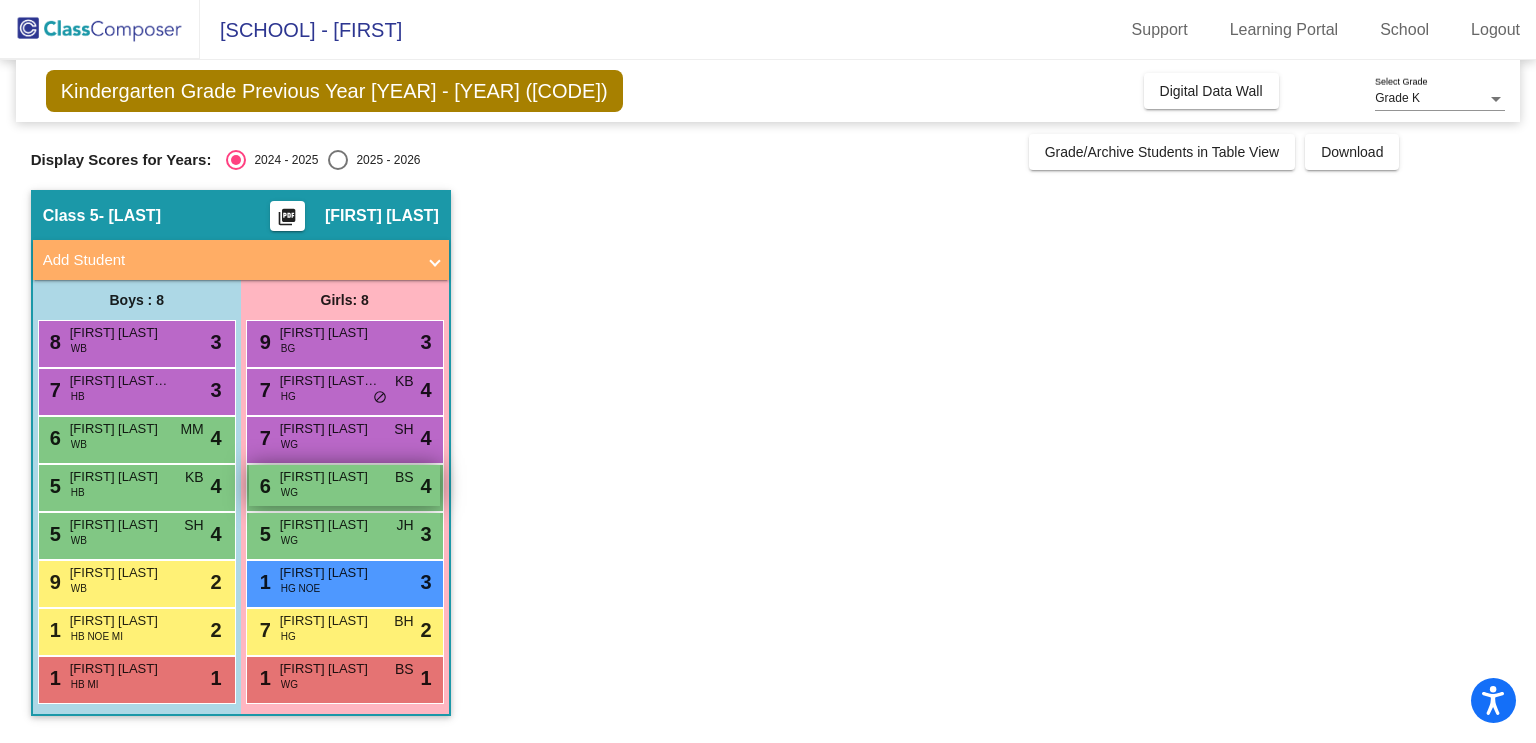 click on "6 Bella Pendergrass WG BS lock do_not_disturb_alt 4" at bounding box center [344, 485] 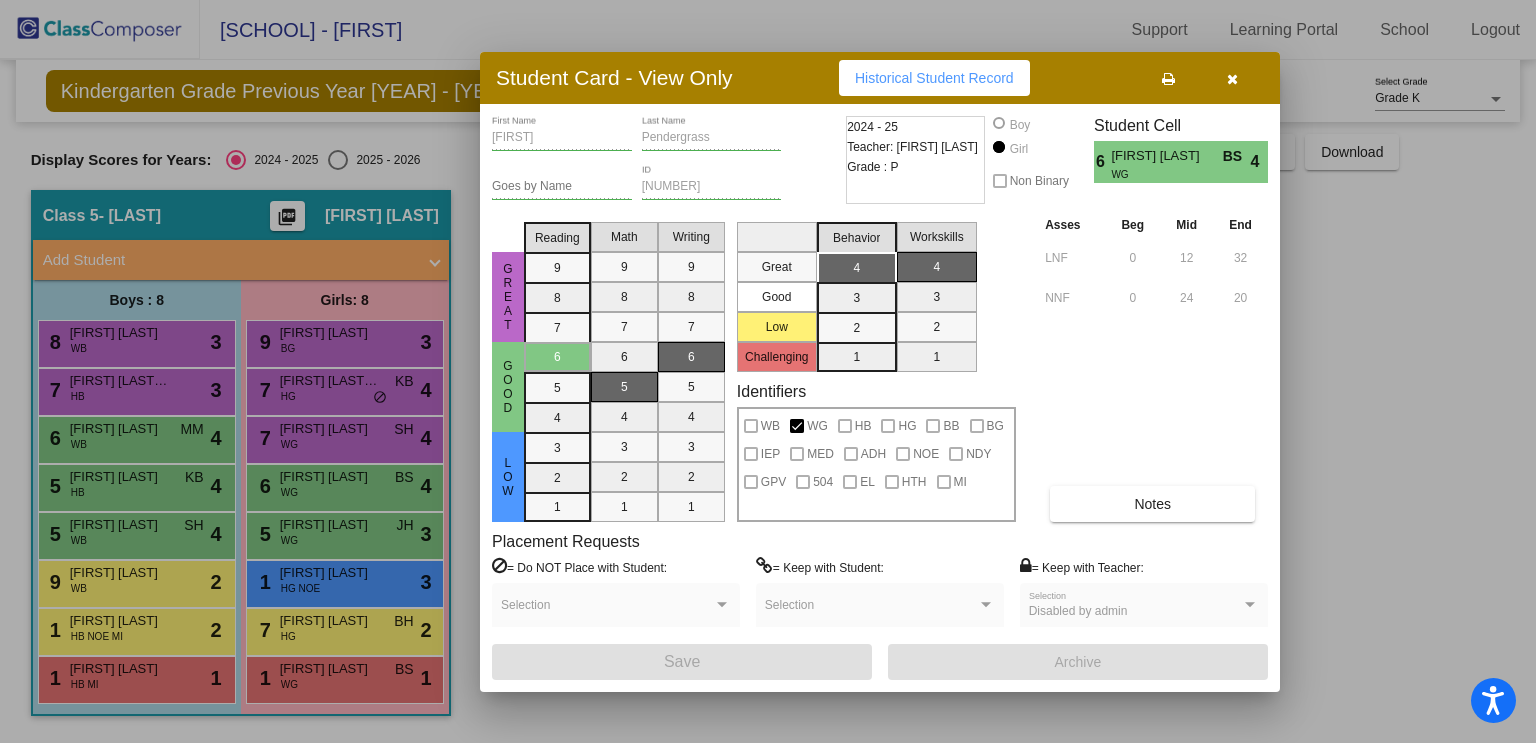 click at bounding box center [1232, 78] 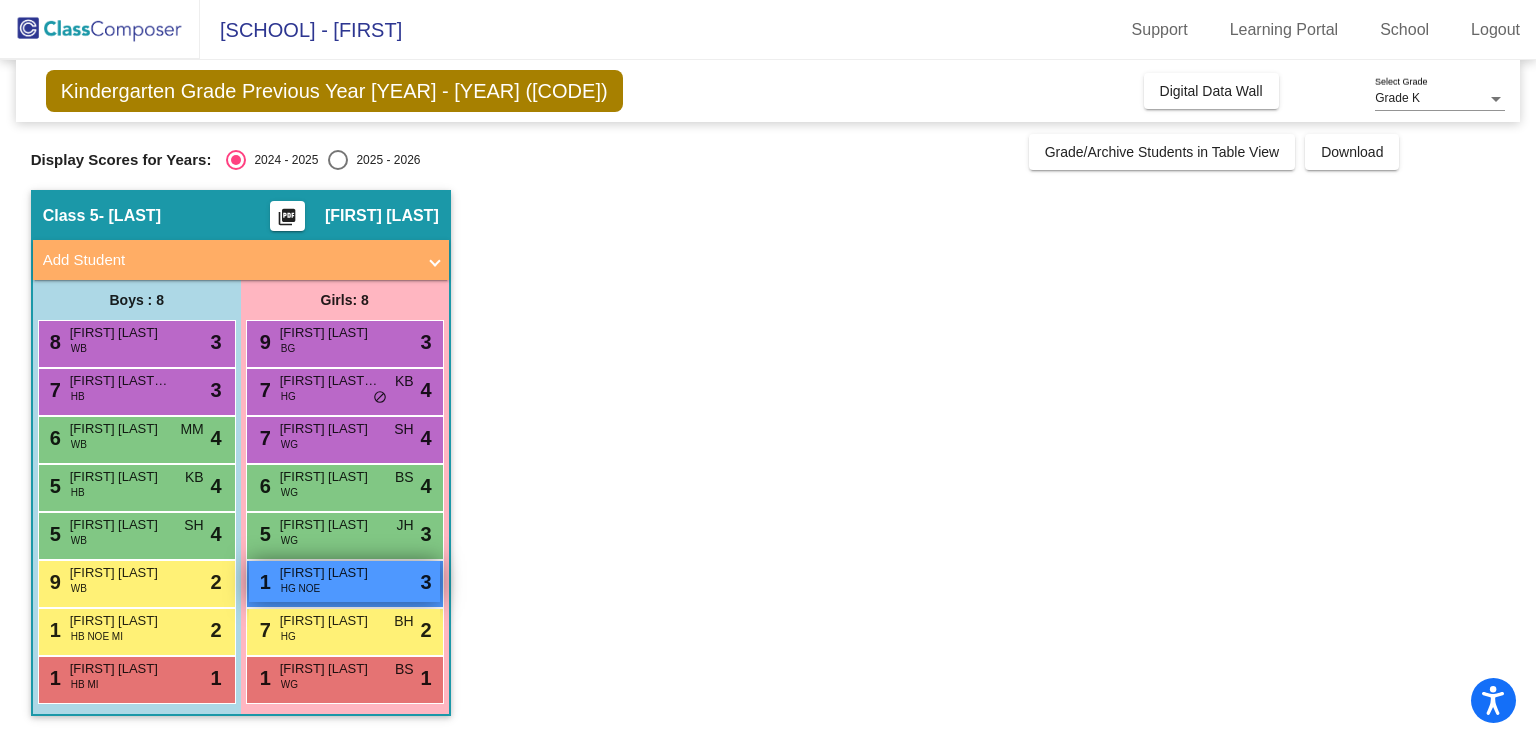 click on "1 Rebecca Luna Paz HG NOE lock do_not_disturb_alt 3" at bounding box center (344, 581) 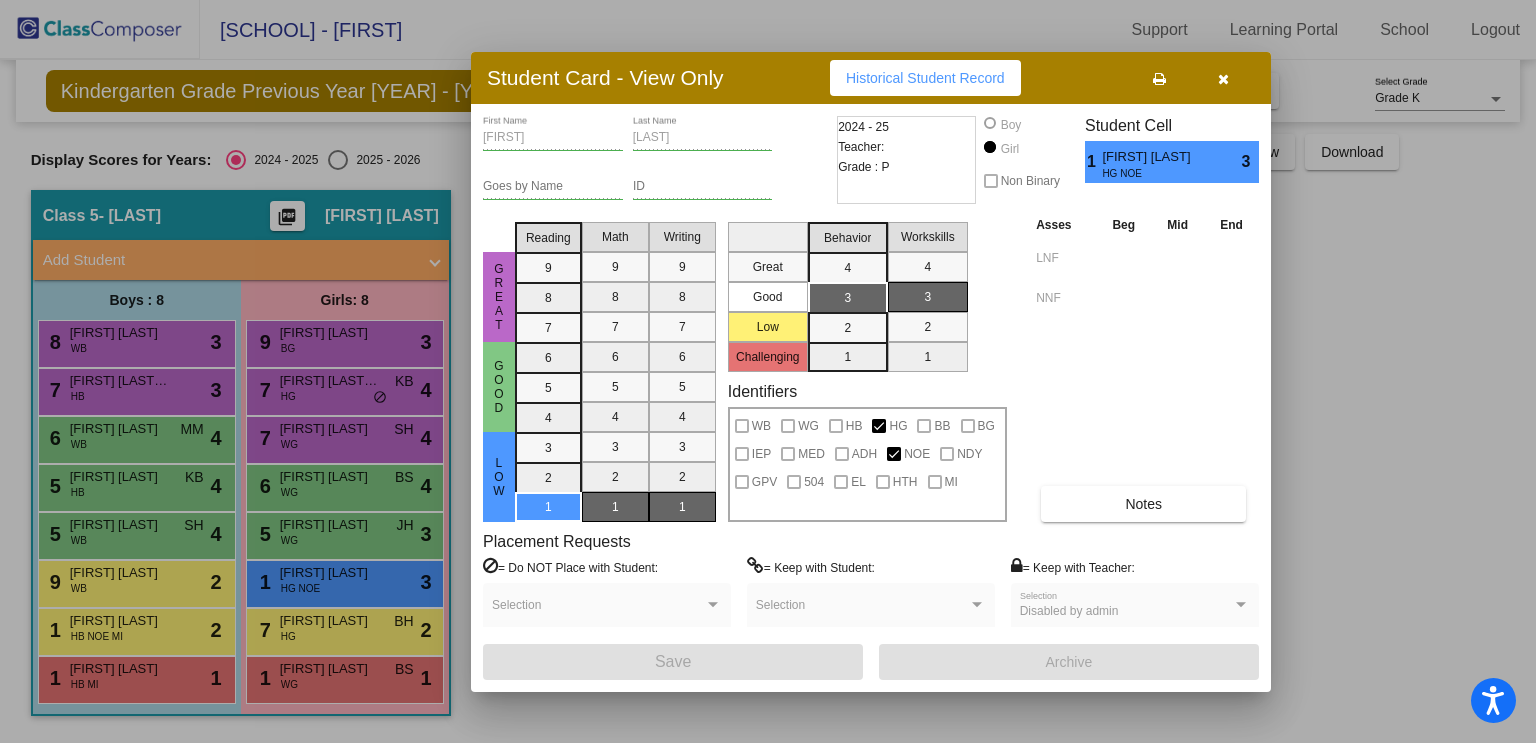 click at bounding box center [1223, 78] 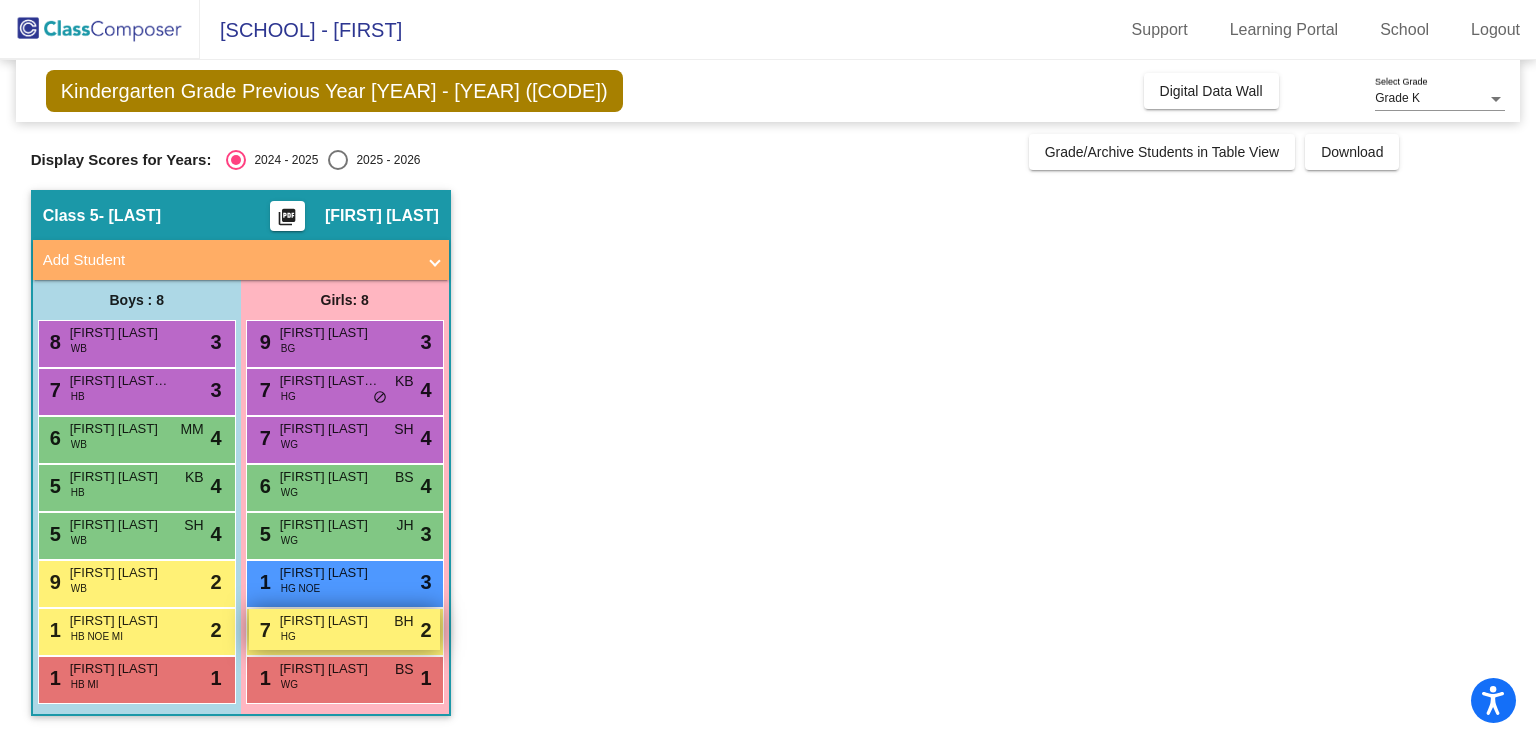 click on "Camila Garcia" at bounding box center (330, 621) 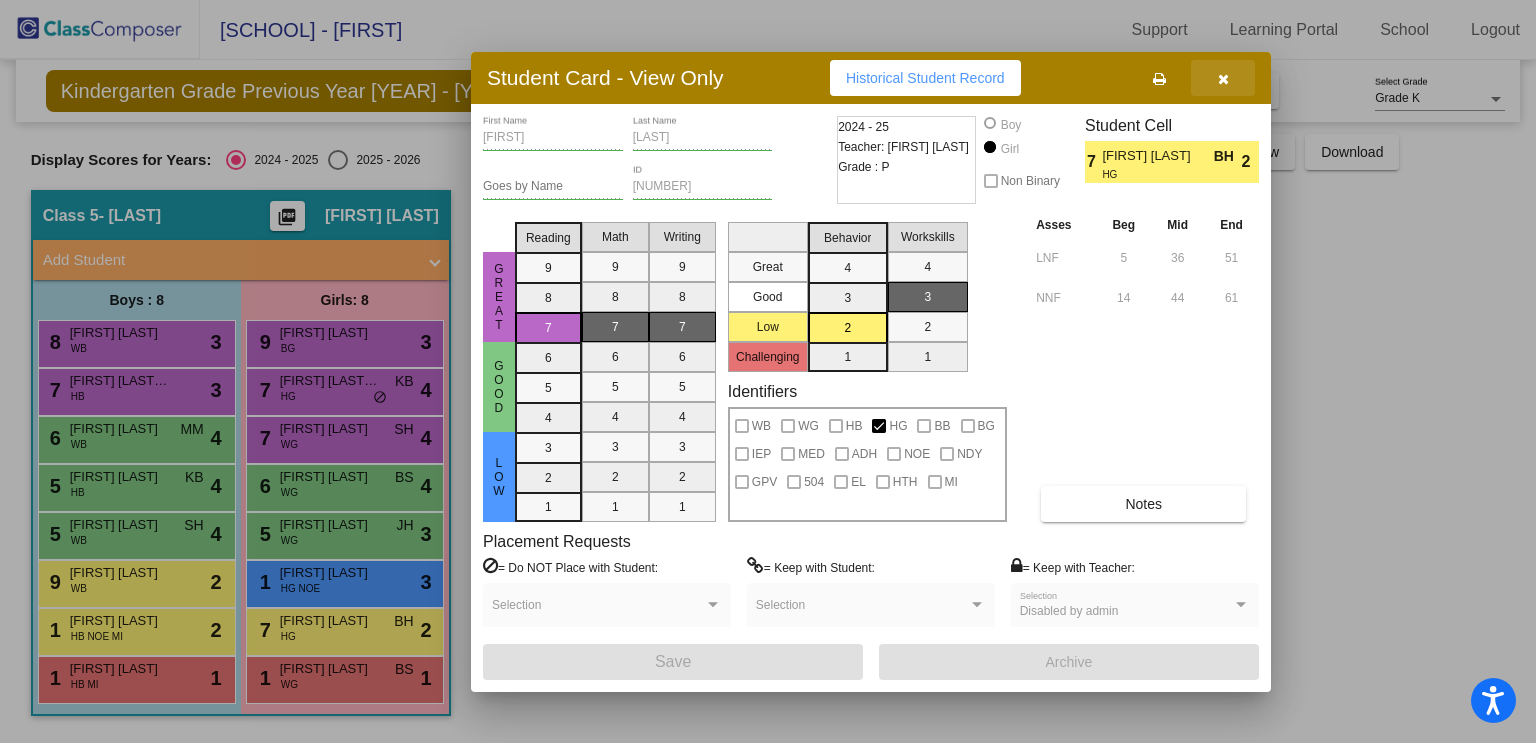 click at bounding box center (1223, 78) 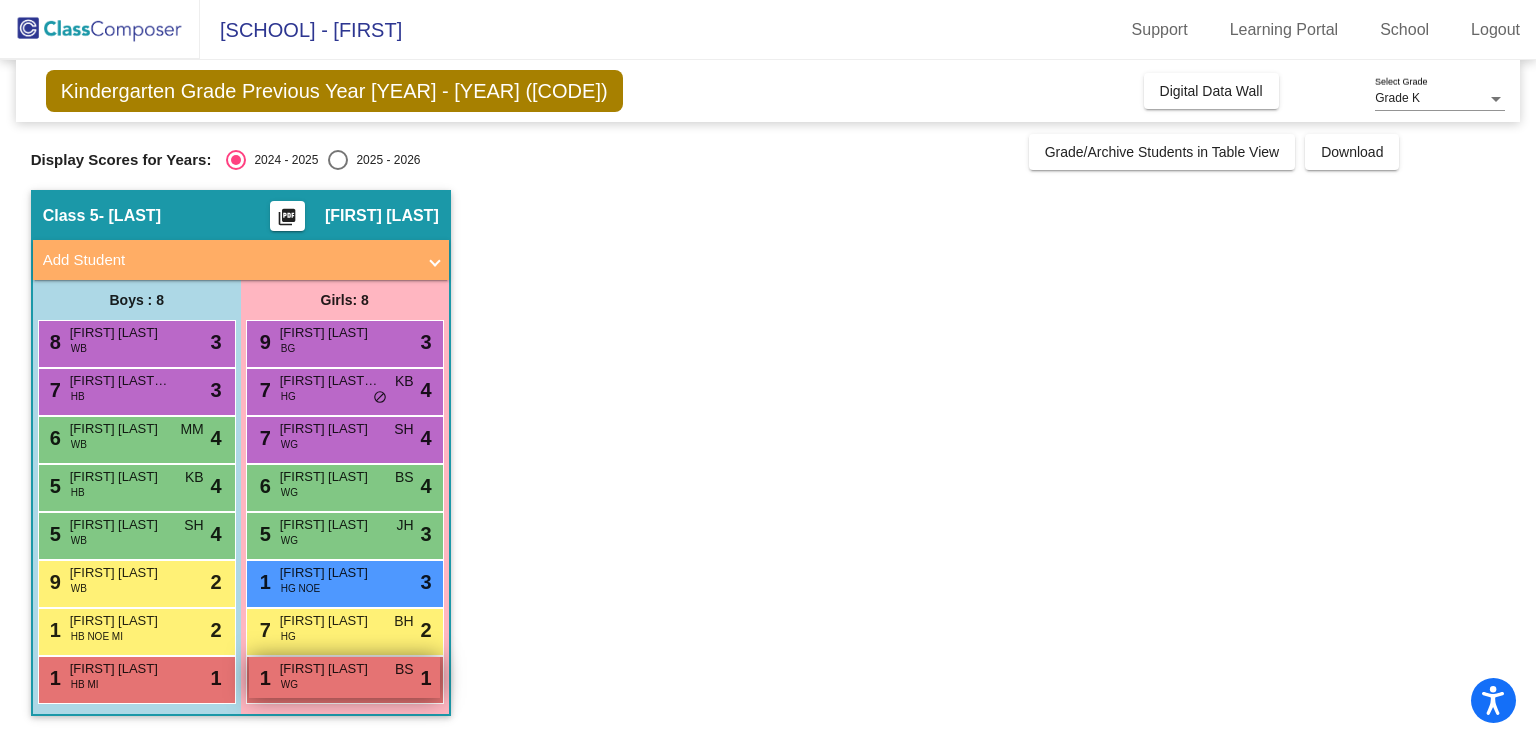 click on "1 Isabella Odell WG BS lock do_not_disturb_alt 1" at bounding box center (344, 677) 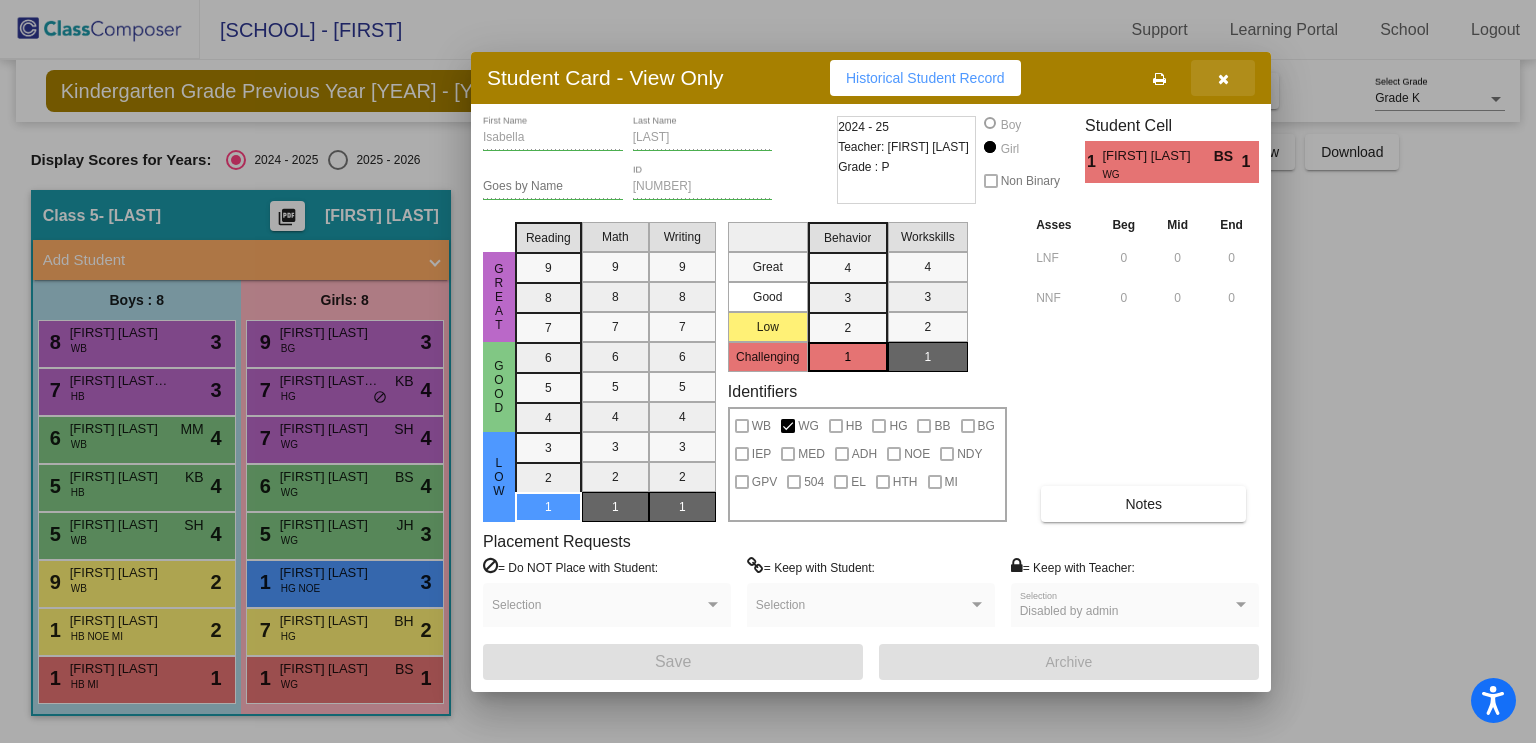 click at bounding box center [1223, 79] 